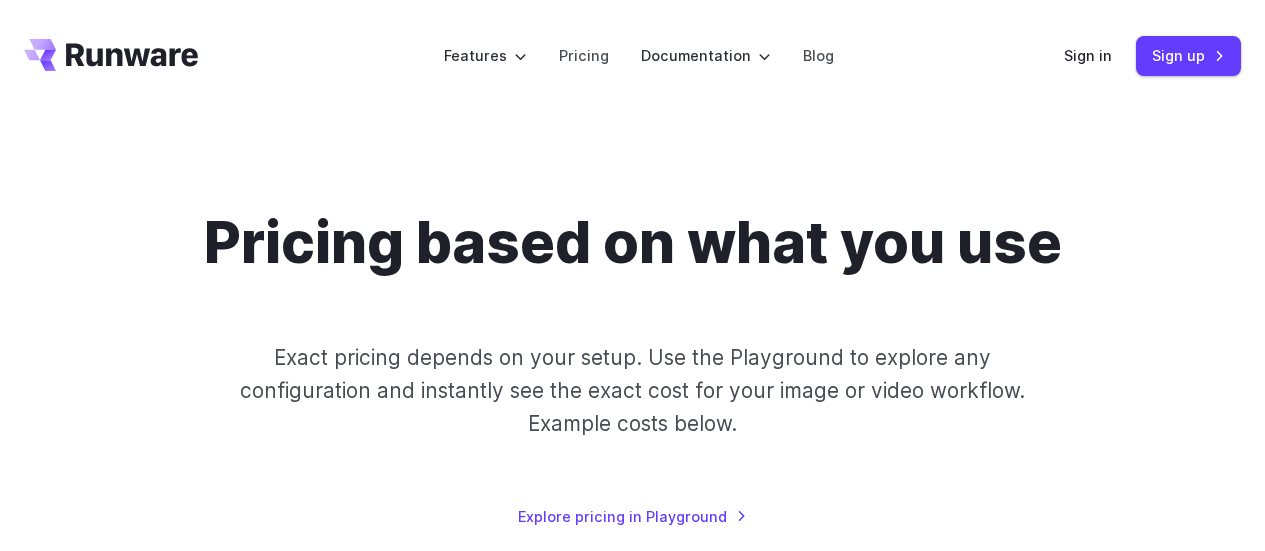 scroll, scrollTop: 0, scrollLeft: 0, axis: both 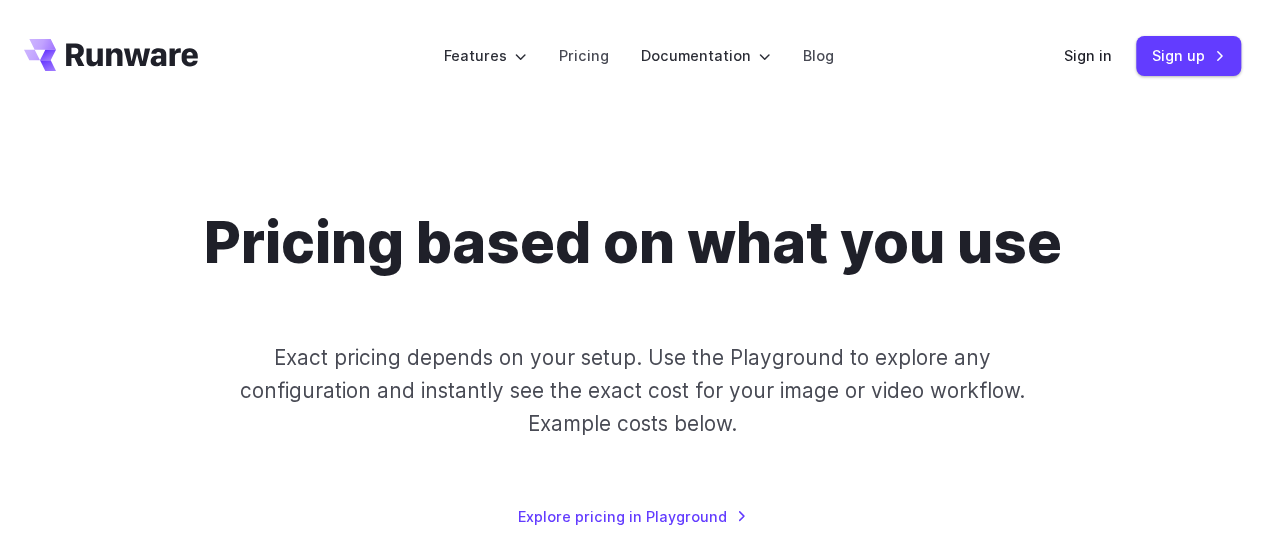 click 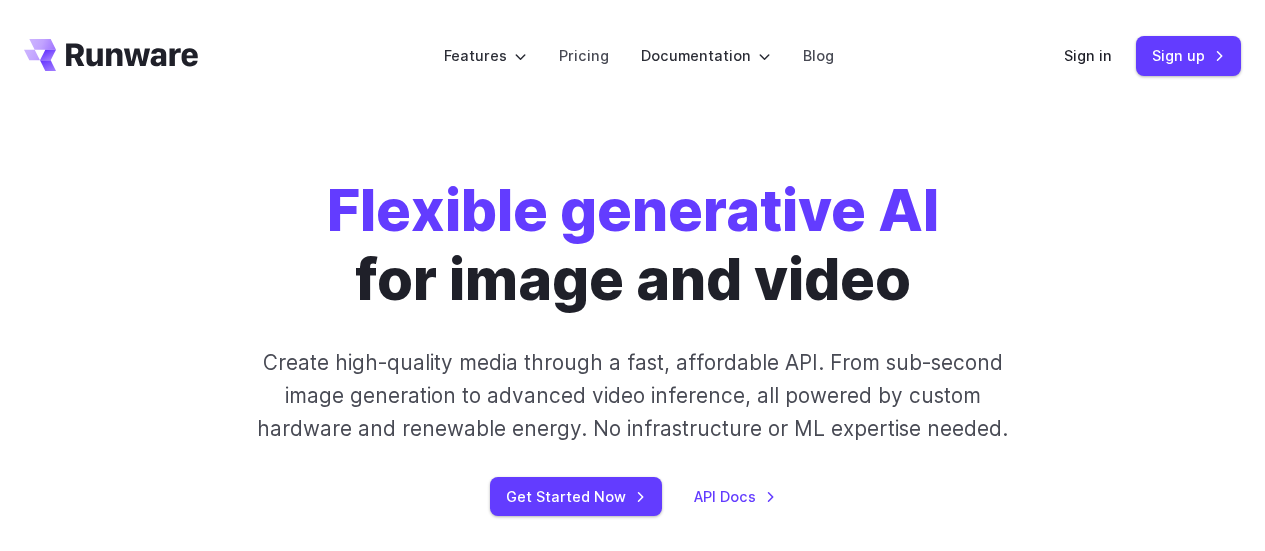 scroll, scrollTop: 0, scrollLeft: 0, axis: both 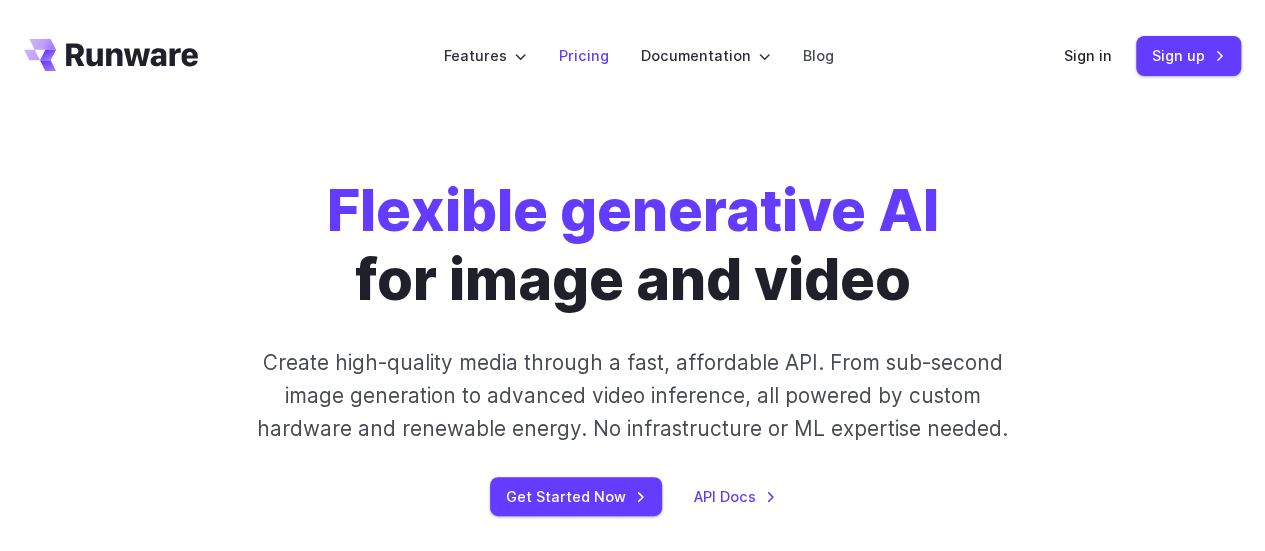 click on "Pricing" at bounding box center [584, 55] 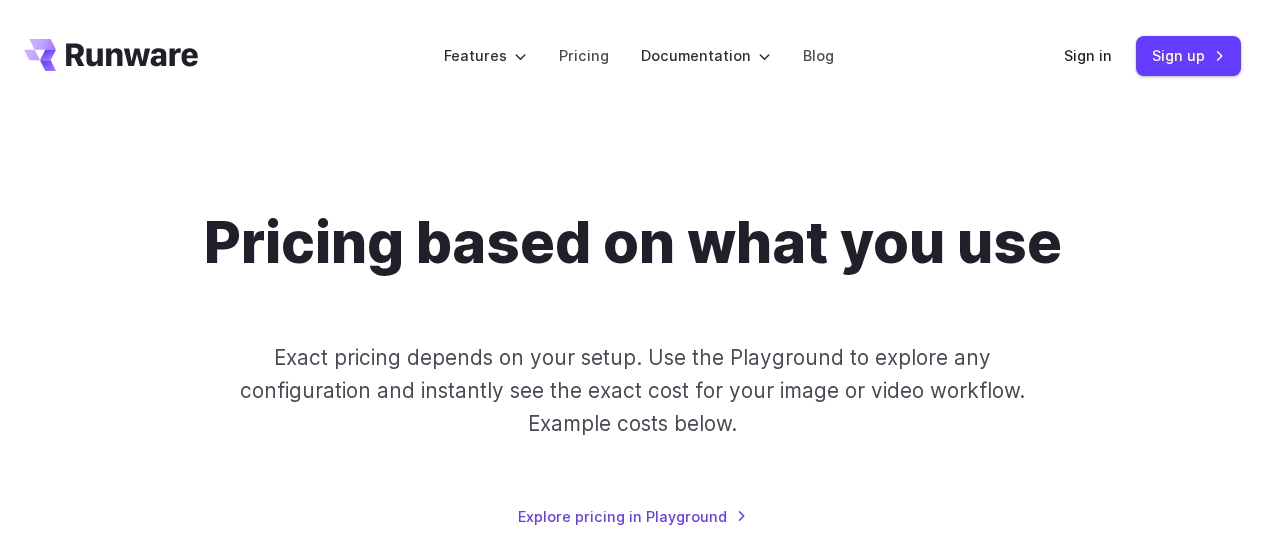 scroll, scrollTop: 0, scrollLeft: 0, axis: both 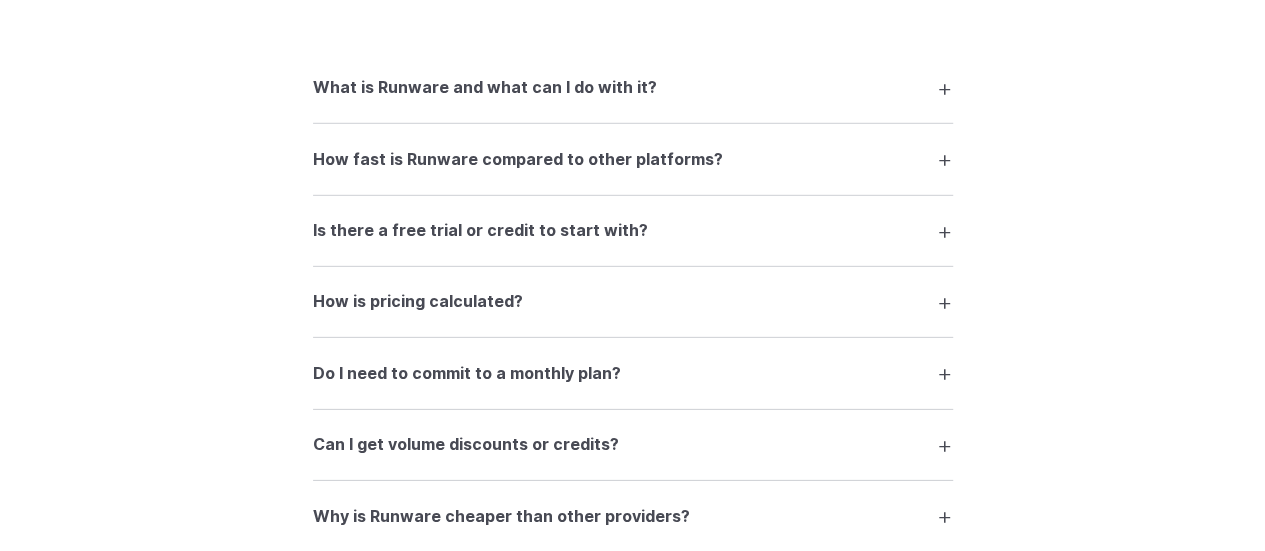 click on "How fast is Runware compared to other platforms?" at bounding box center [633, 159] 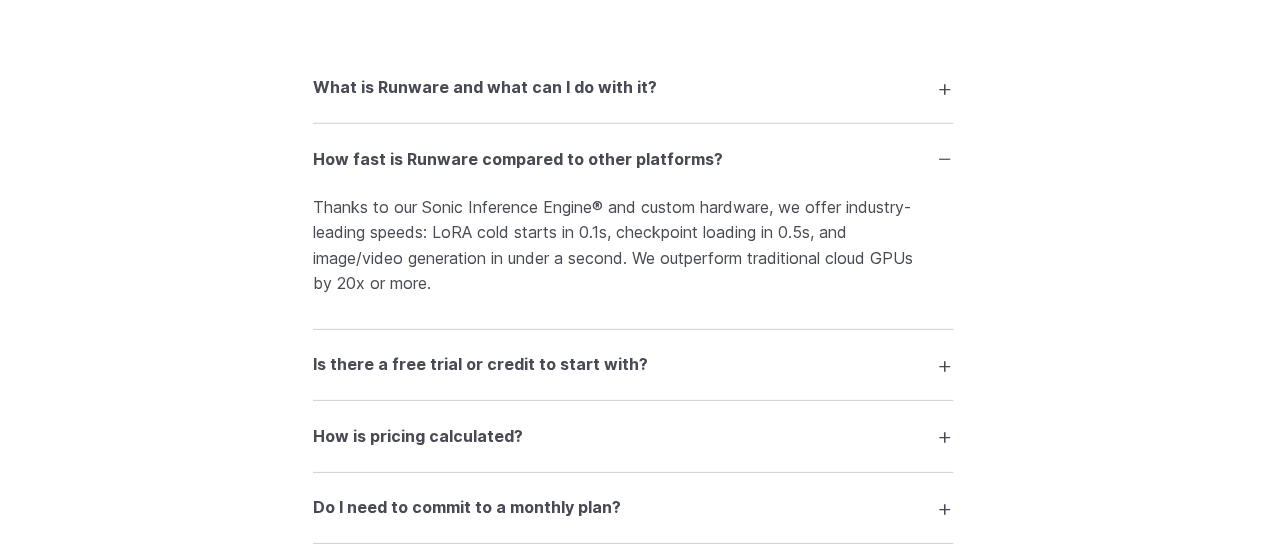 click on "How fast is Runware compared to other platforms?" at bounding box center (633, 159) 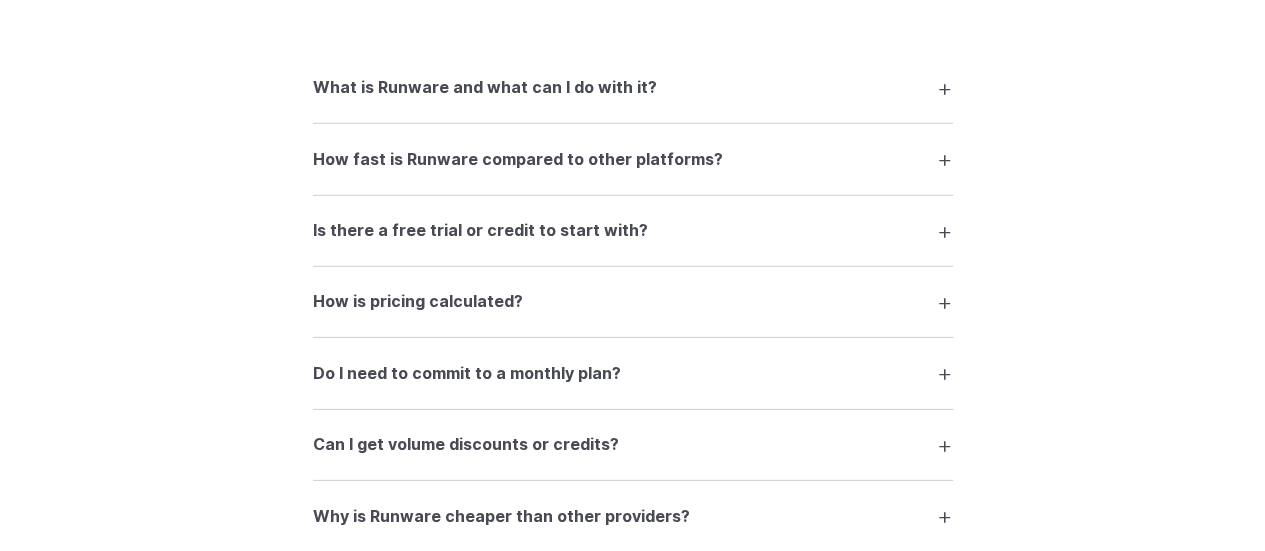 click on "How fast is Runware compared to other platforms?" at bounding box center [633, 159] 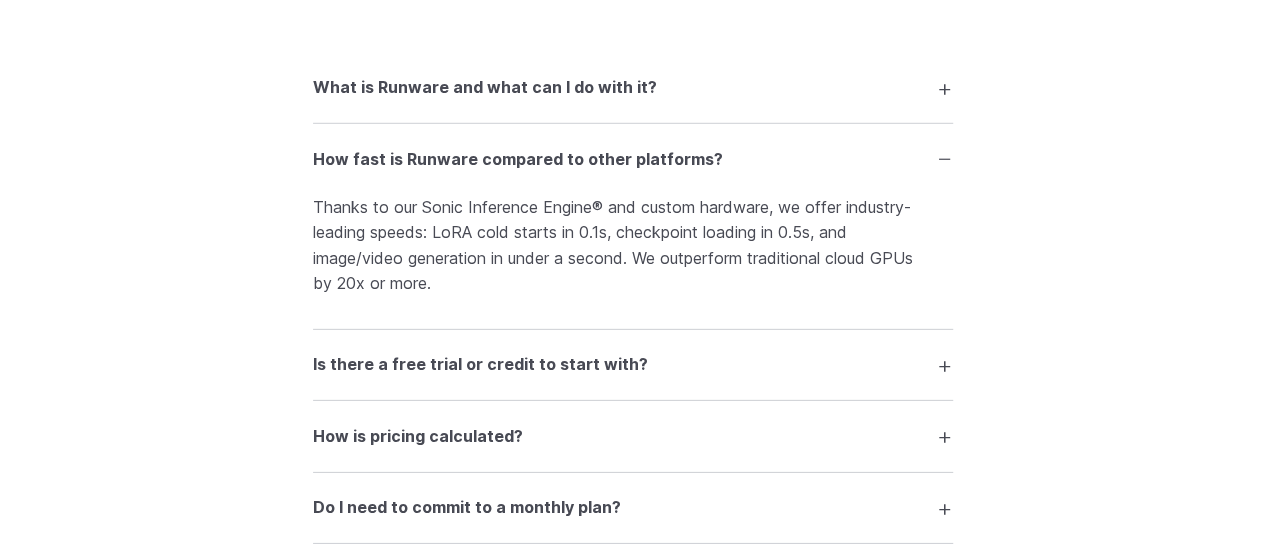 click on "How fast is Runware compared to other platforms?" at bounding box center [633, 159] 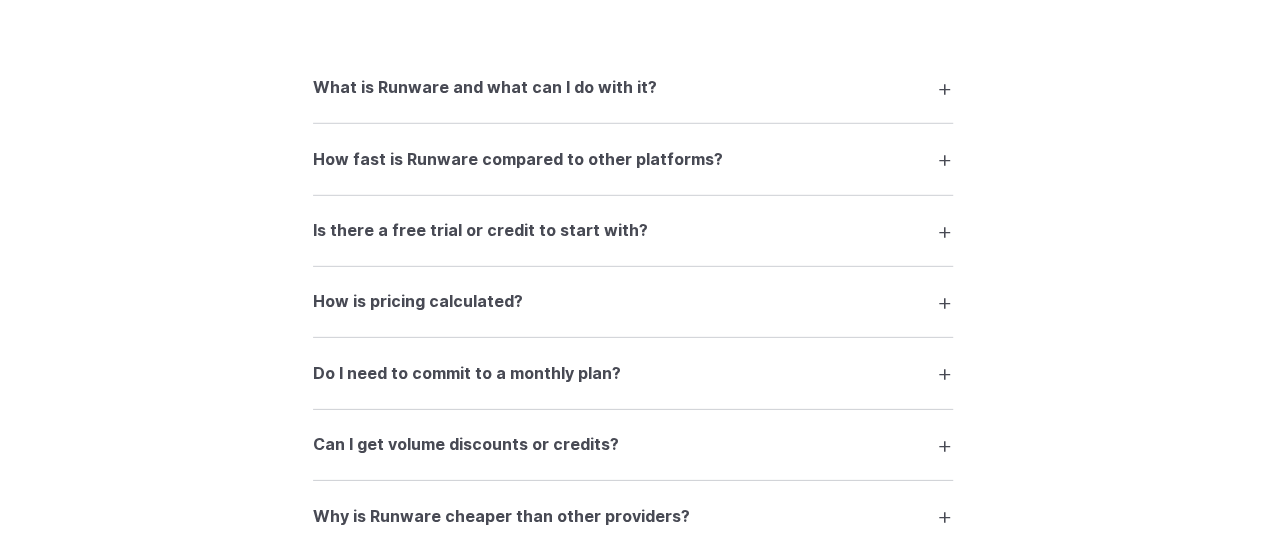 click on "What is Runware and what can I do with it?" at bounding box center [633, 88] 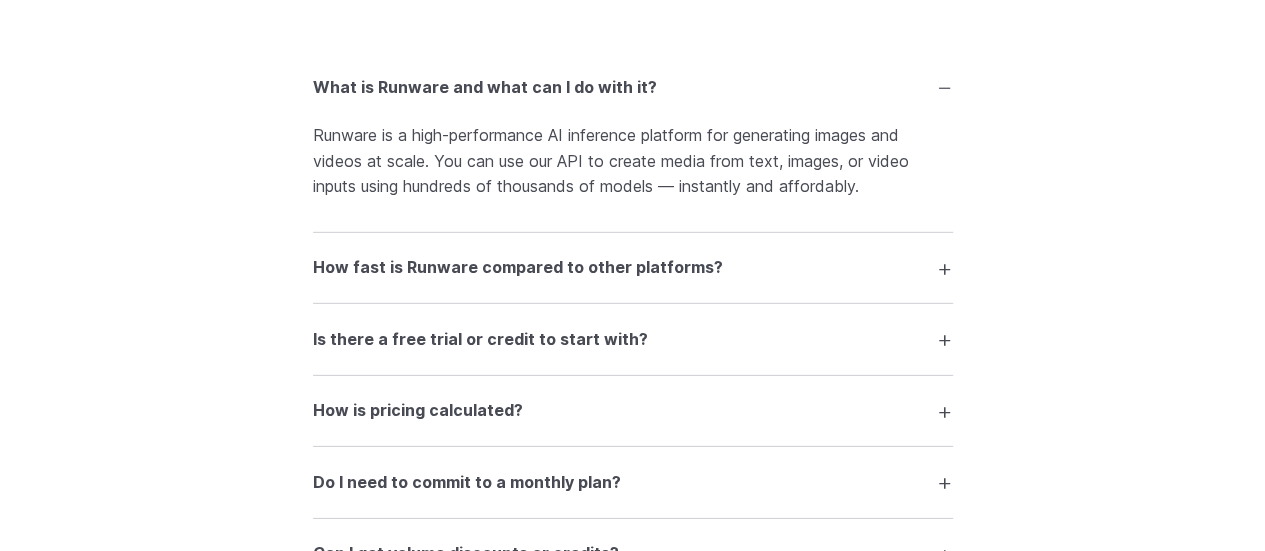 click on "What is Runware and what can I do with it?" at bounding box center [633, 88] 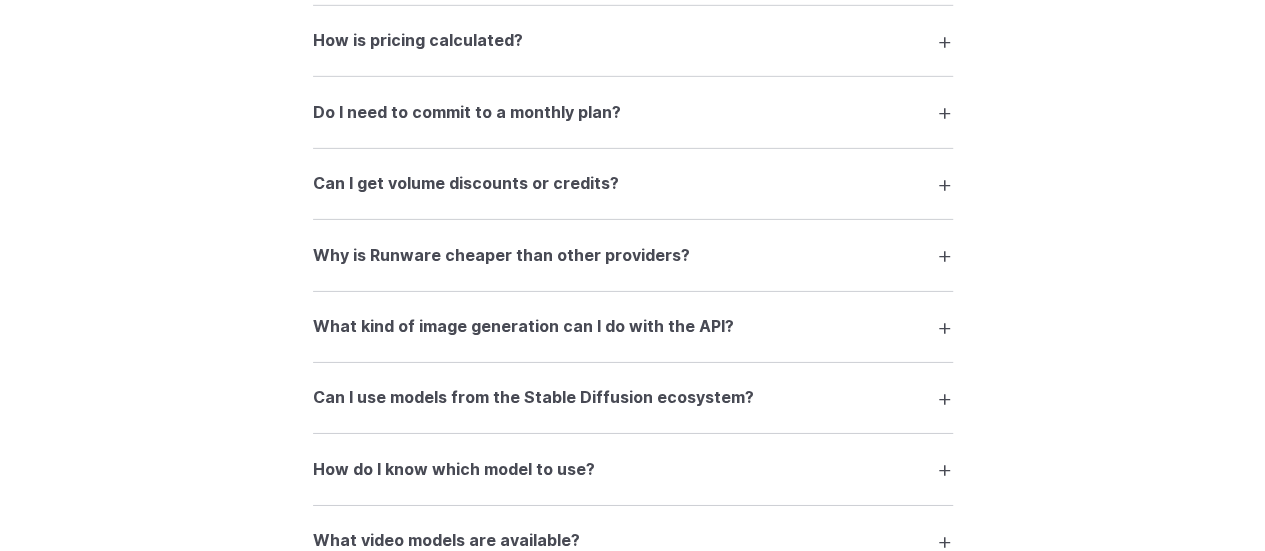 scroll, scrollTop: 3137, scrollLeft: 0, axis: vertical 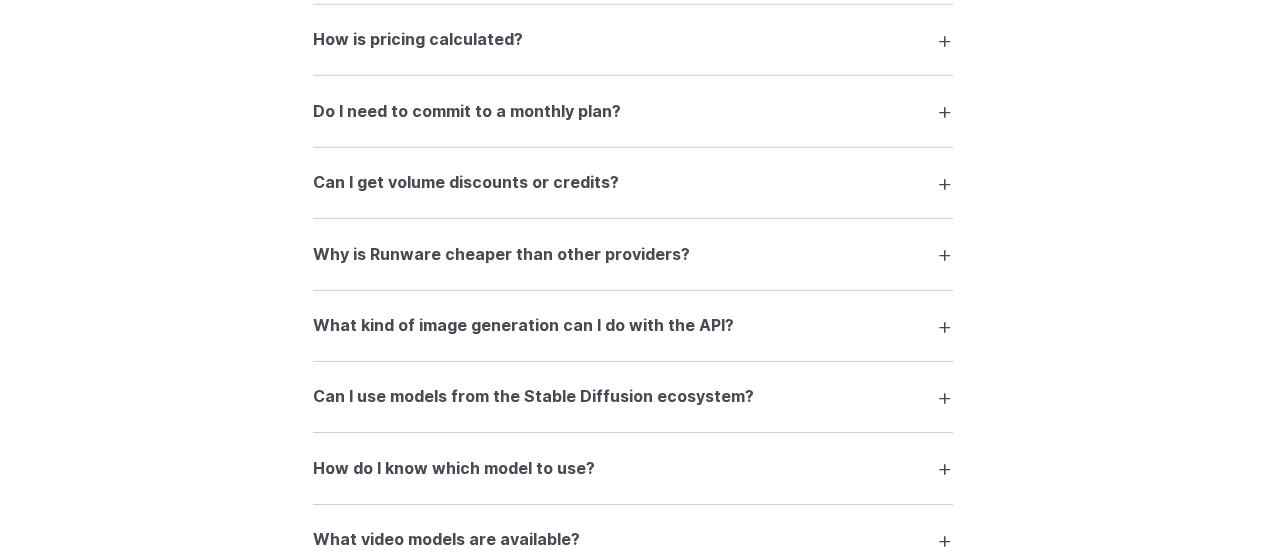 click on "Why is Runware cheaper than other providers?" at bounding box center [633, 254] 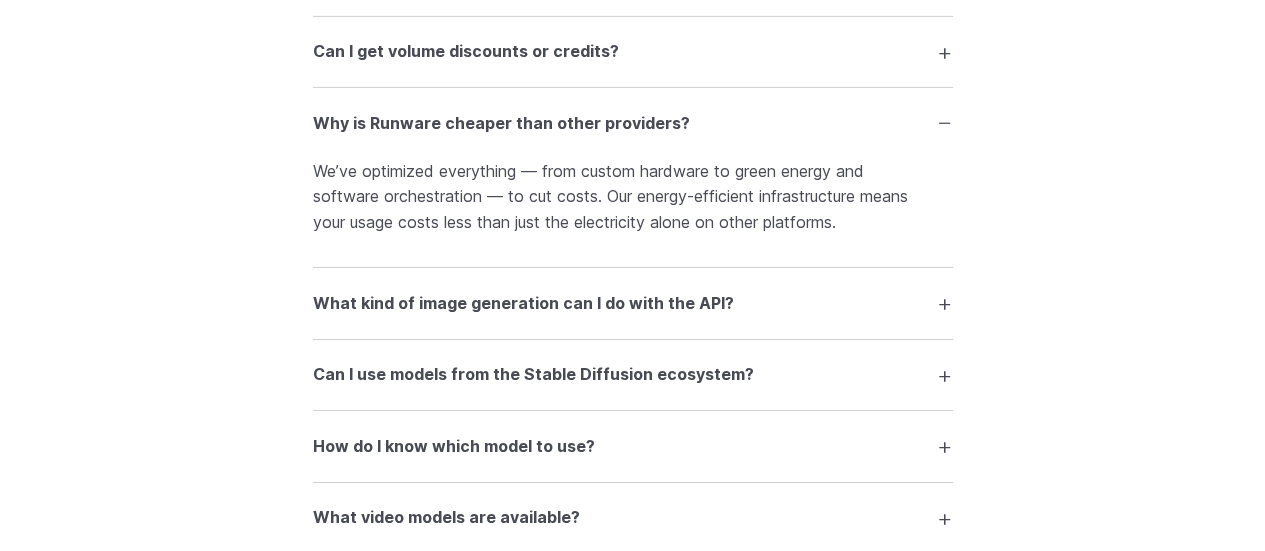 scroll, scrollTop: 3270, scrollLeft: 0, axis: vertical 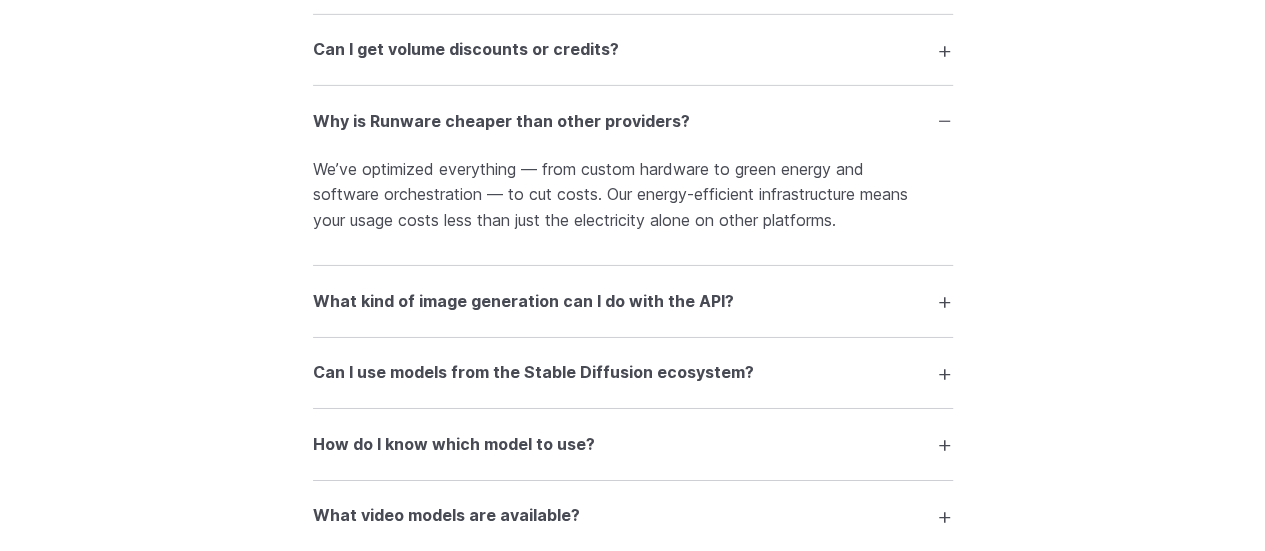 click on "What kind of image generation can I do with the API?" at bounding box center [633, 301] 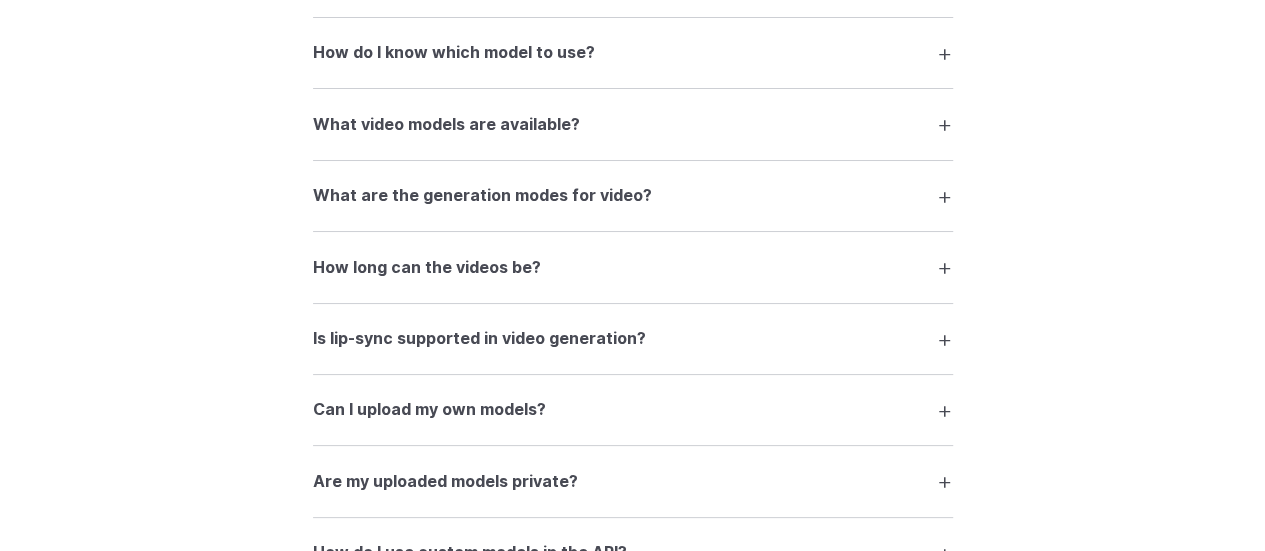 scroll, scrollTop: 4062, scrollLeft: 0, axis: vertical 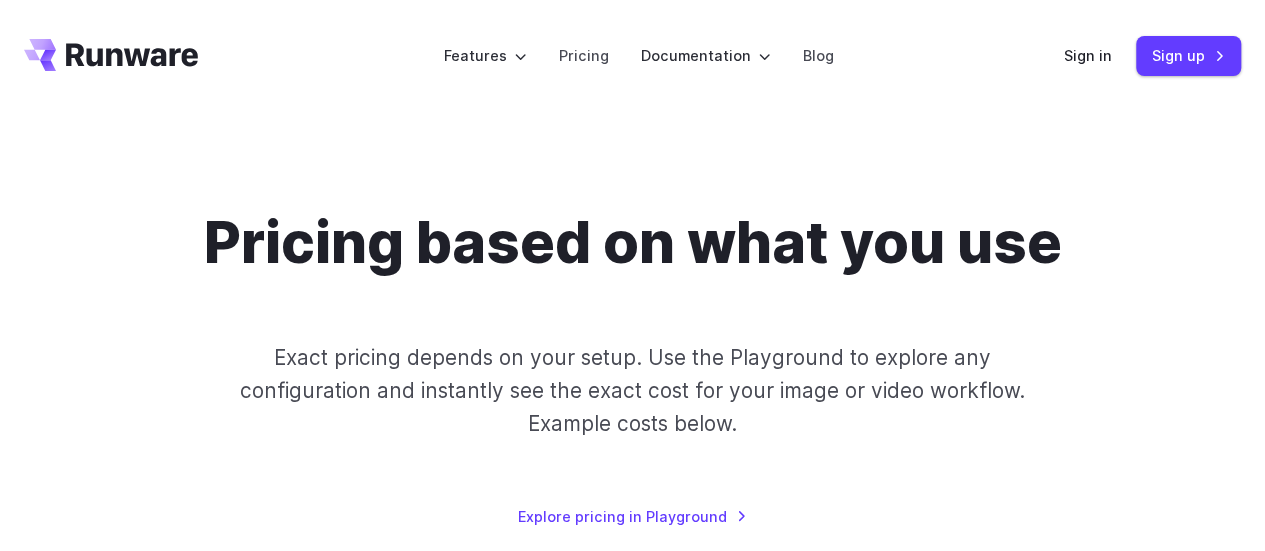 click 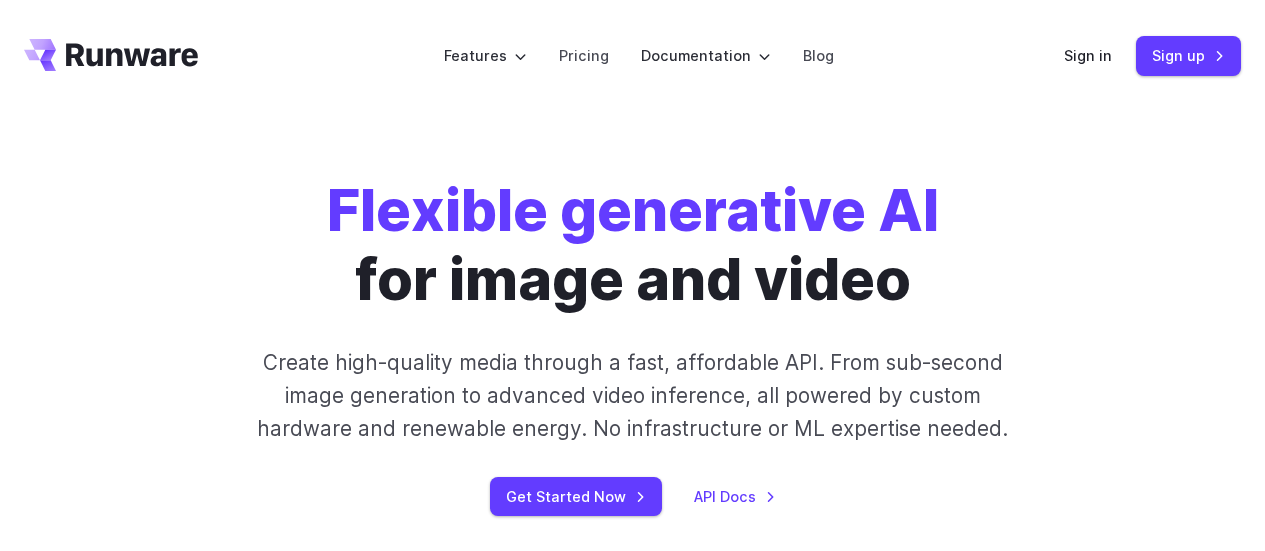 scroll, scrollTop: 0, scrollLeft: 0, axis: both 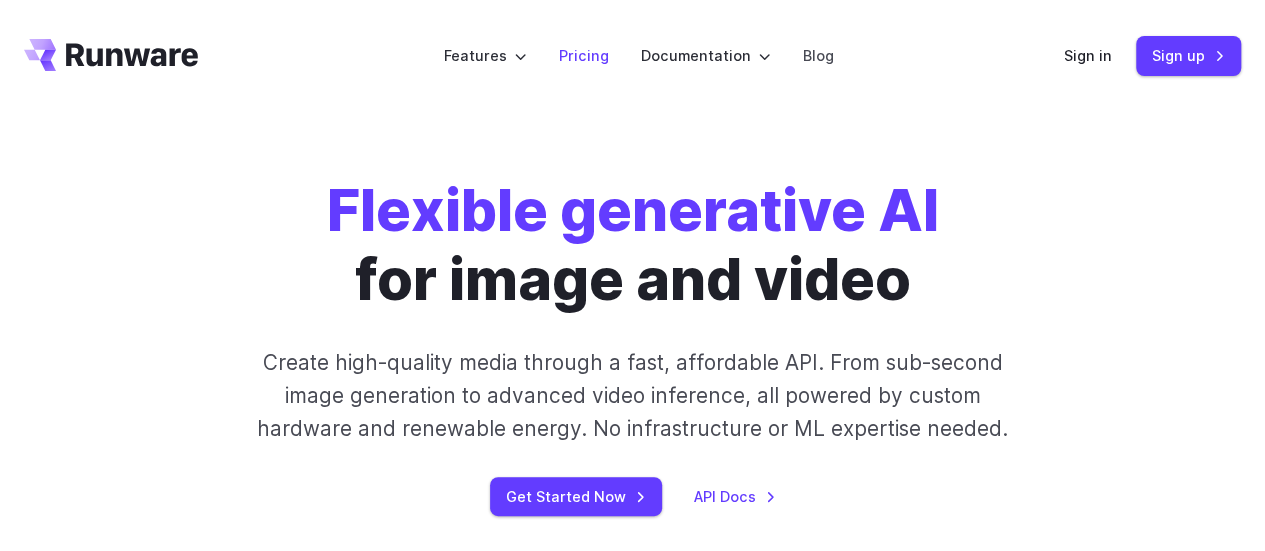 click on "Pricing" at bounding box center [584, 55] 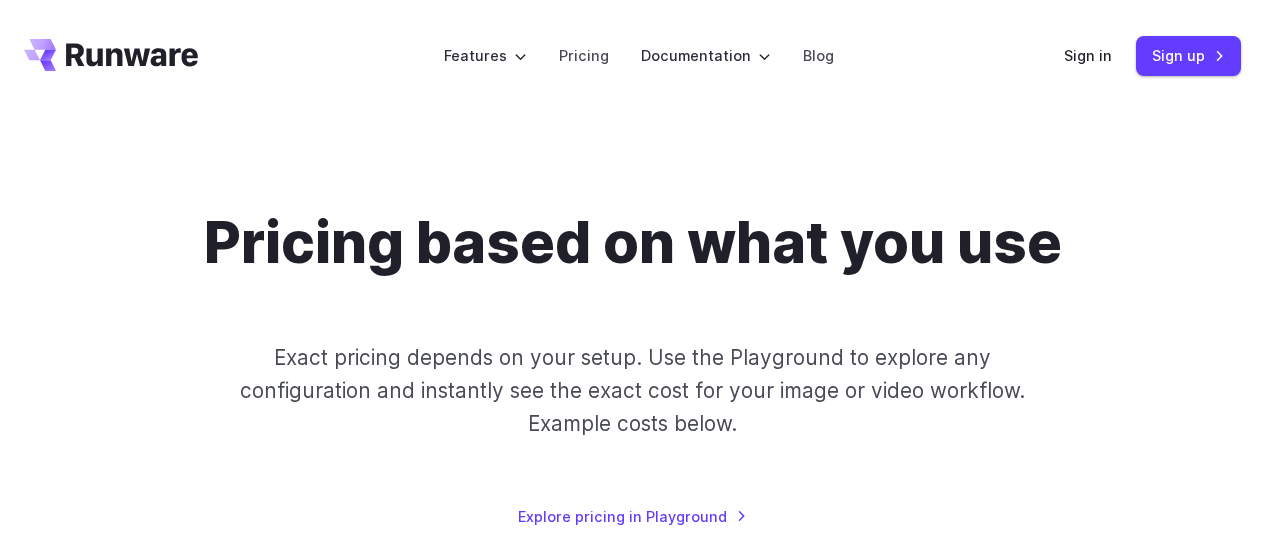scroll, scrollTop: 652, scrollLeft: 0, axis: vertical 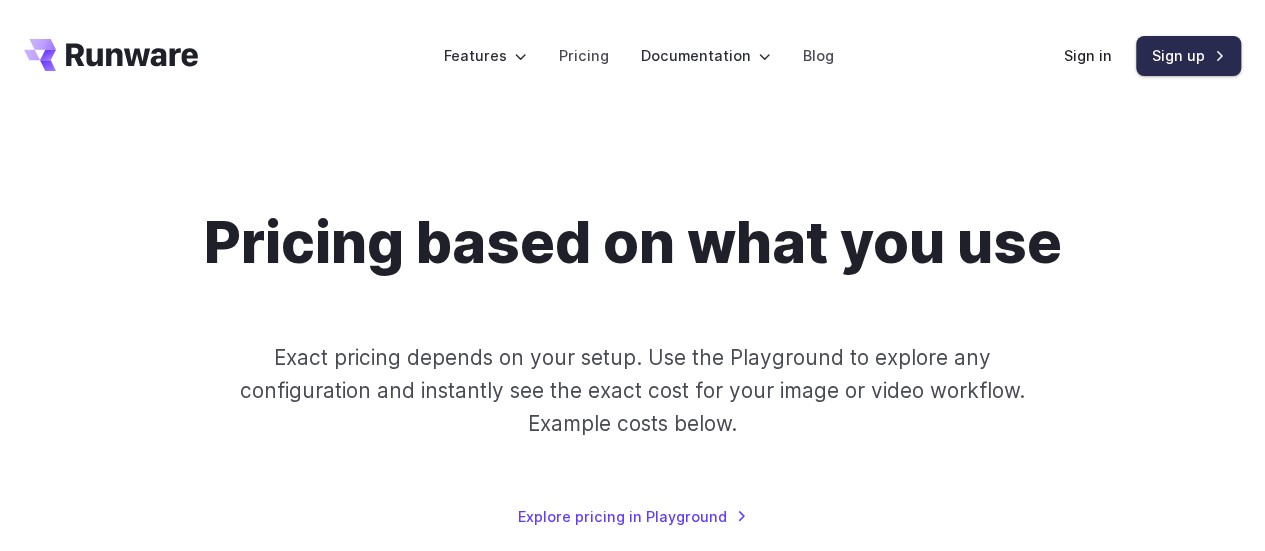 click on "Sign up" at bounding box center (1188, 55) 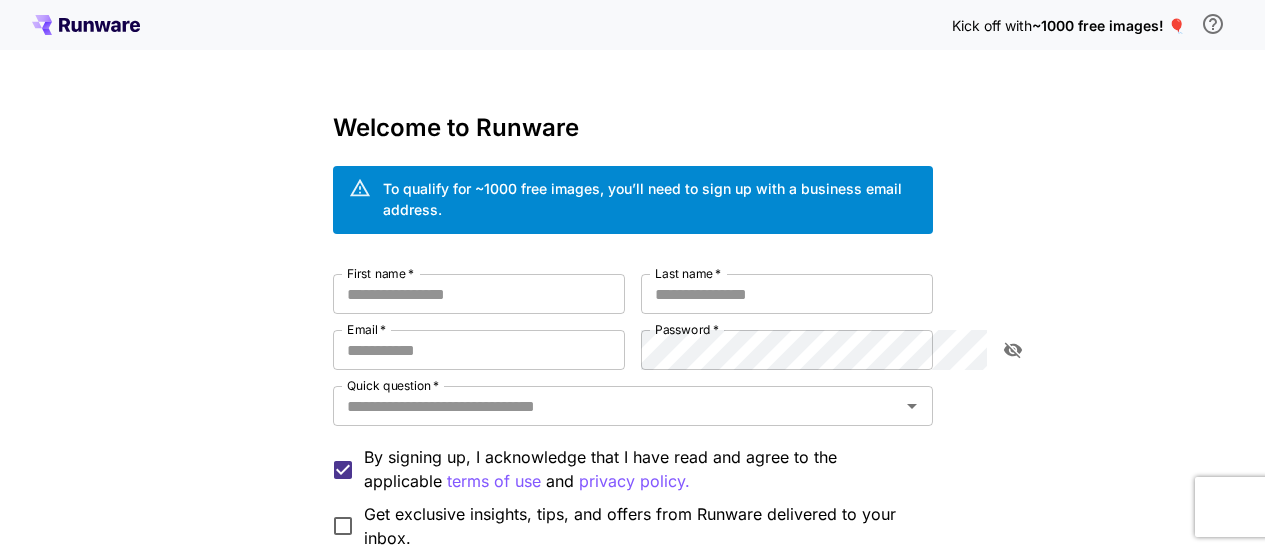 scroll, scrollTop: 0, scrollLeft: 0, axis: both 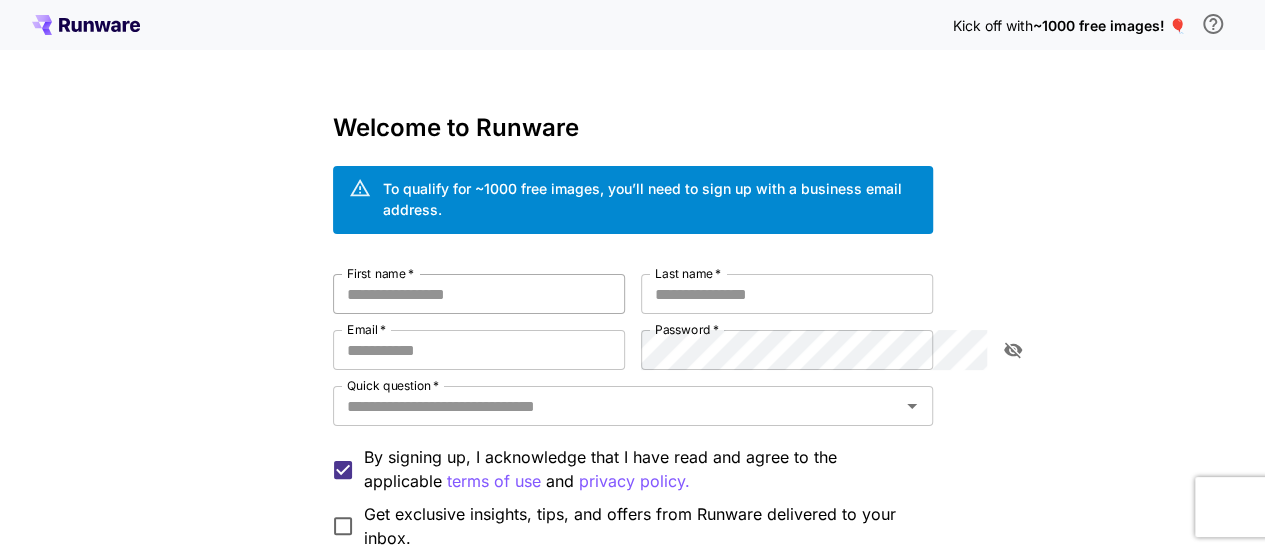 click on "First name   *" at bounding box center [479, 294] 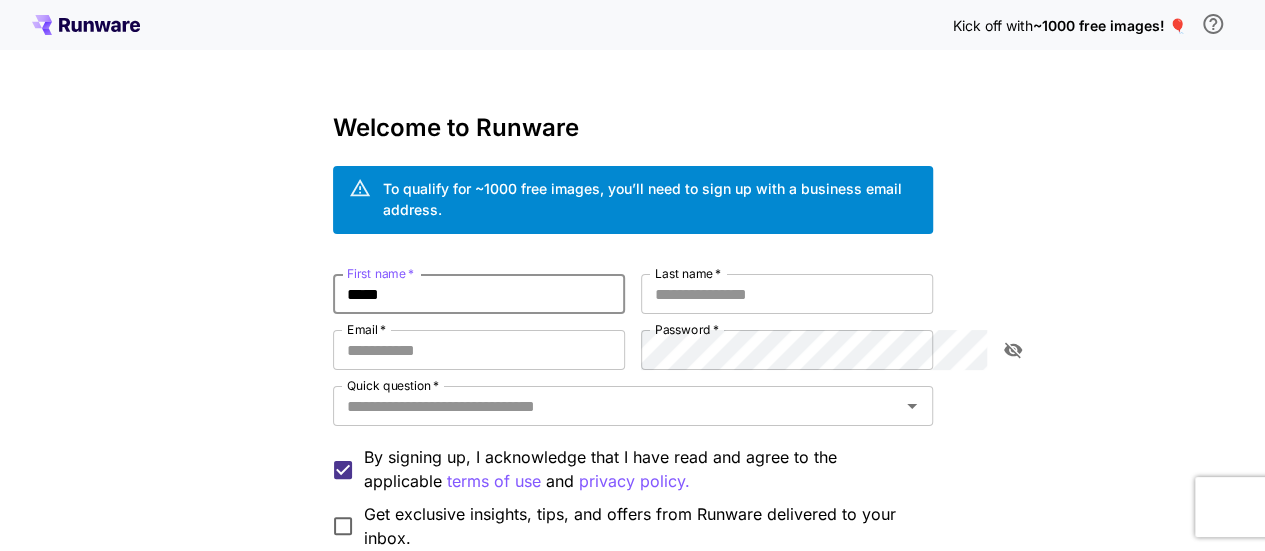 type on "*****" 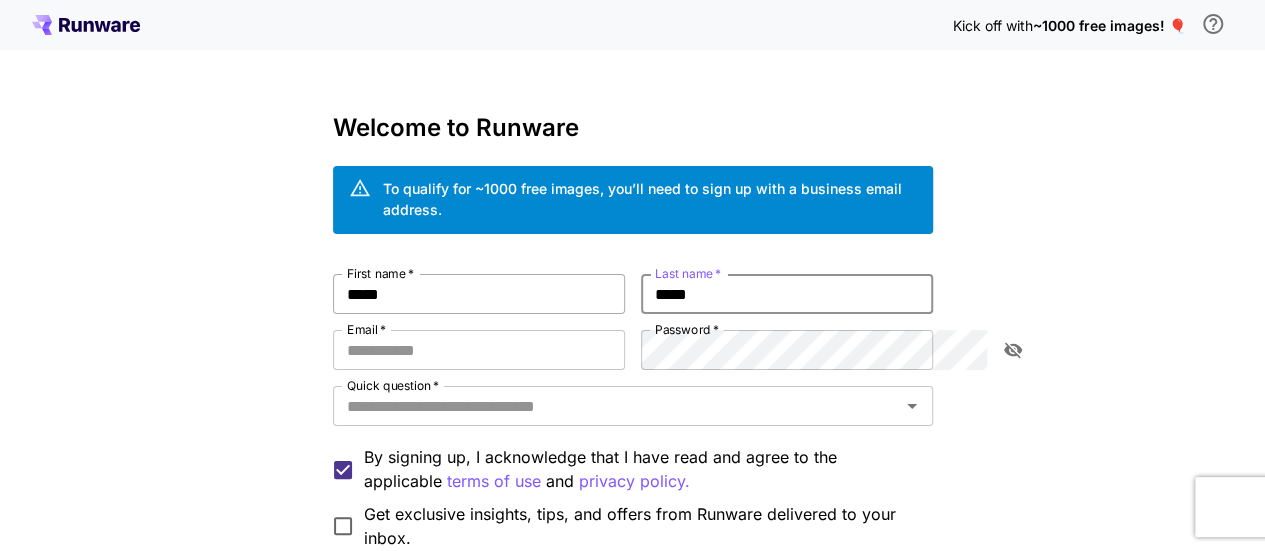 type on "*****" 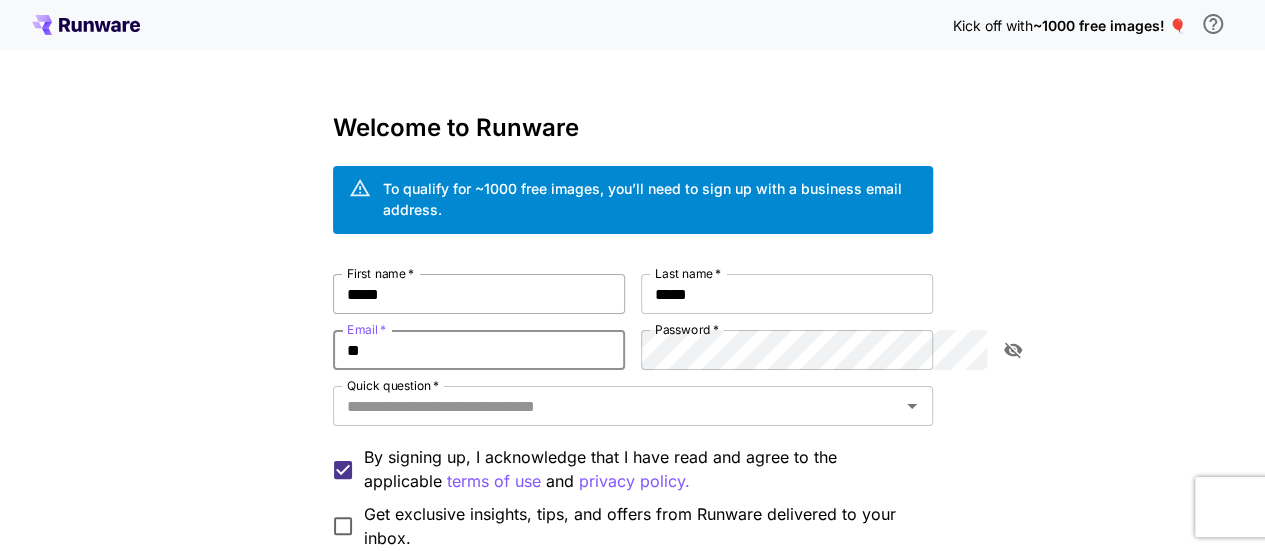 type on "*" 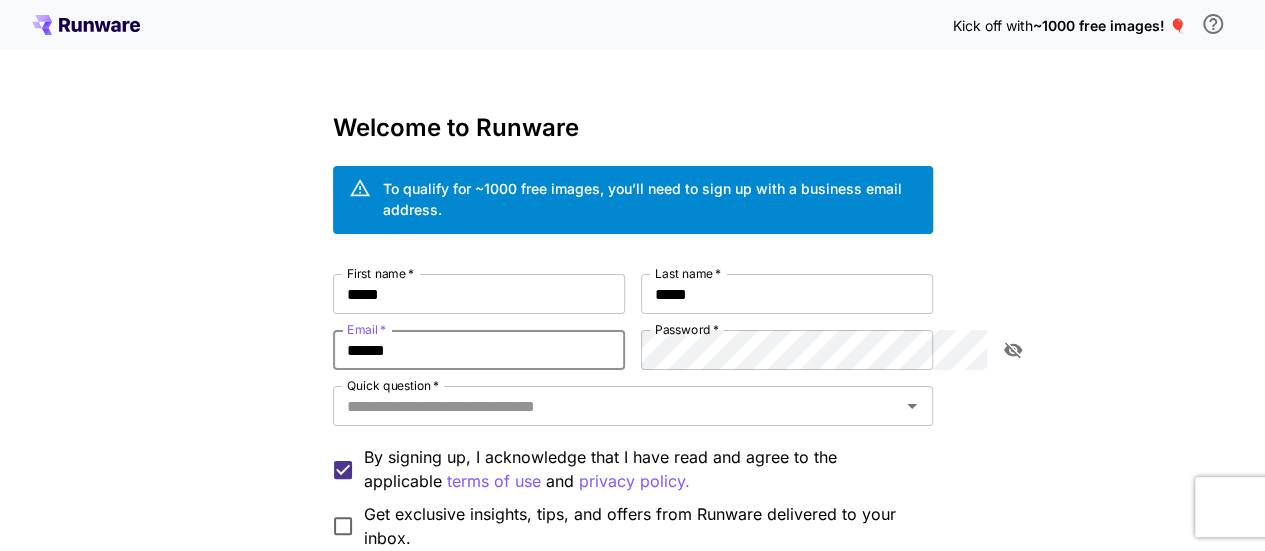 type on "**********" 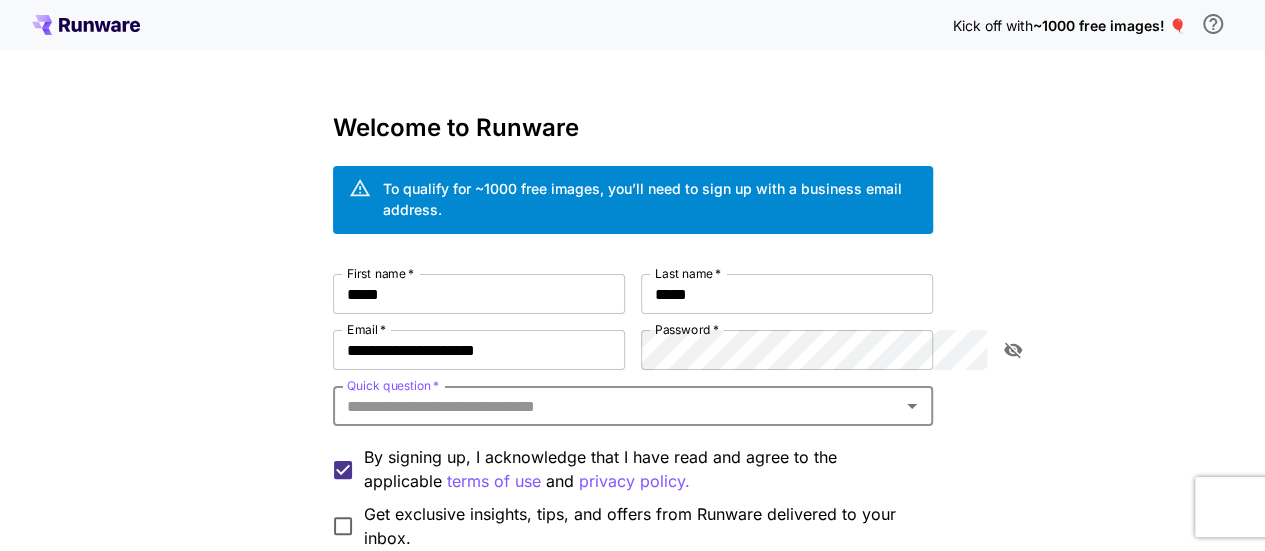 click on "Quick question   *" at bounding box center [616, 406] 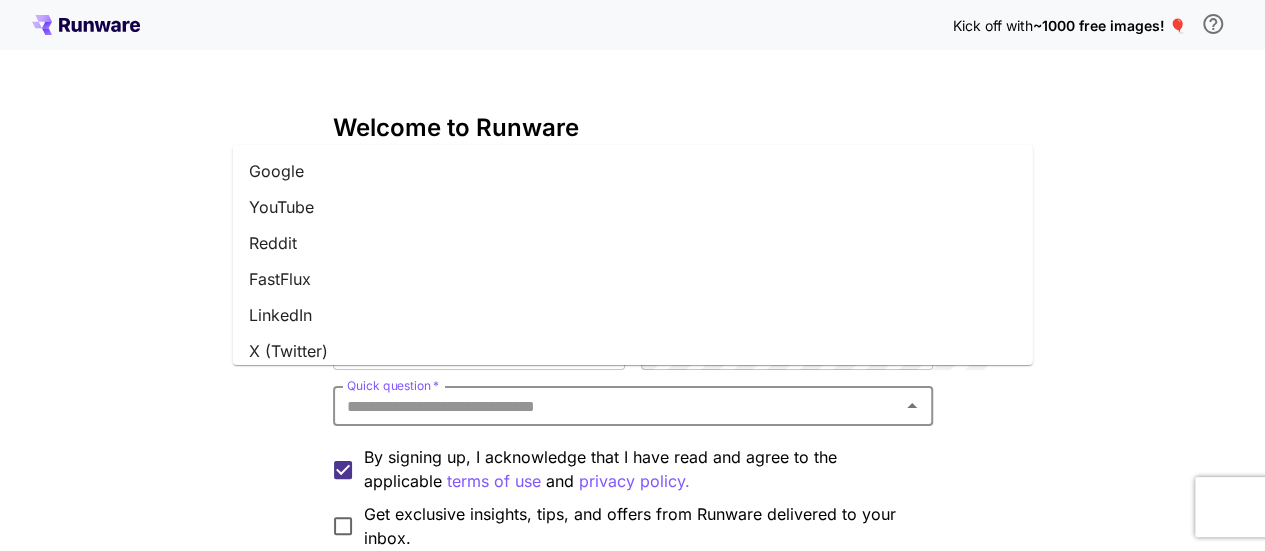 click on "Google" at bounding box center [633, 171] 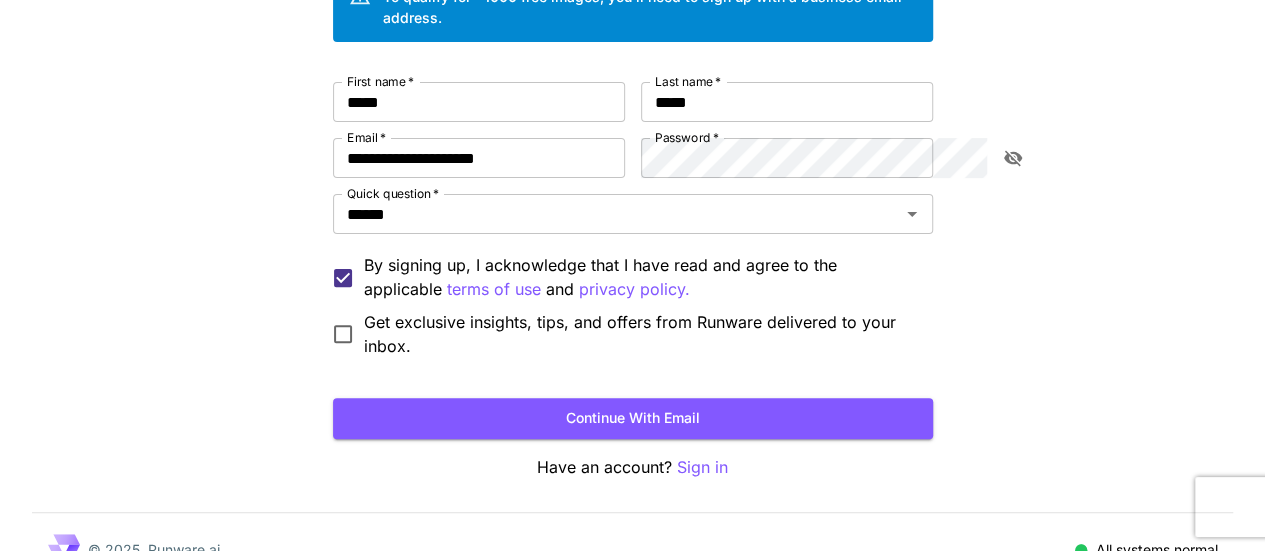 scroll, scrollTop: 200, scrollLeft: 0, axis: vertical 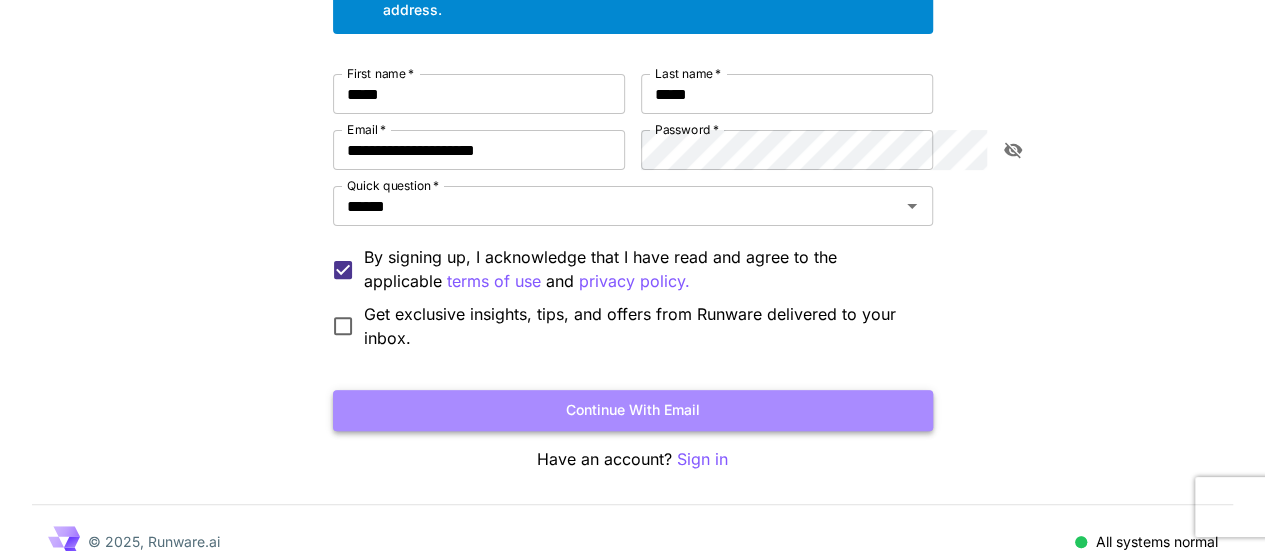 click on "Continue with email" at bounding box center [633, 410] 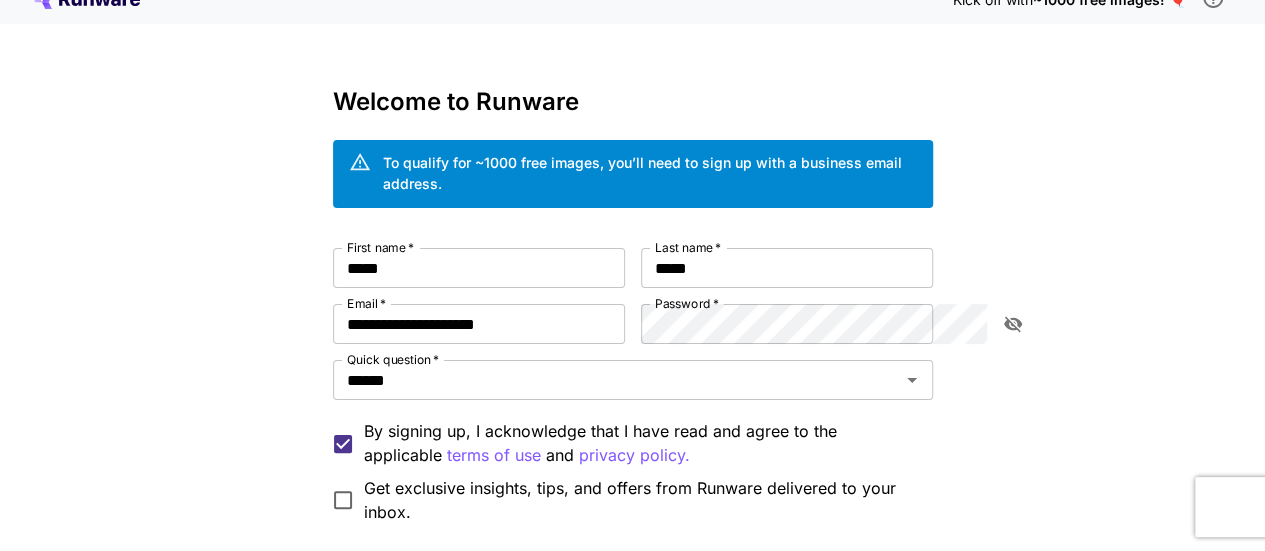 scroll, scrollTop: 0, scrollLeft: 0, axis: both 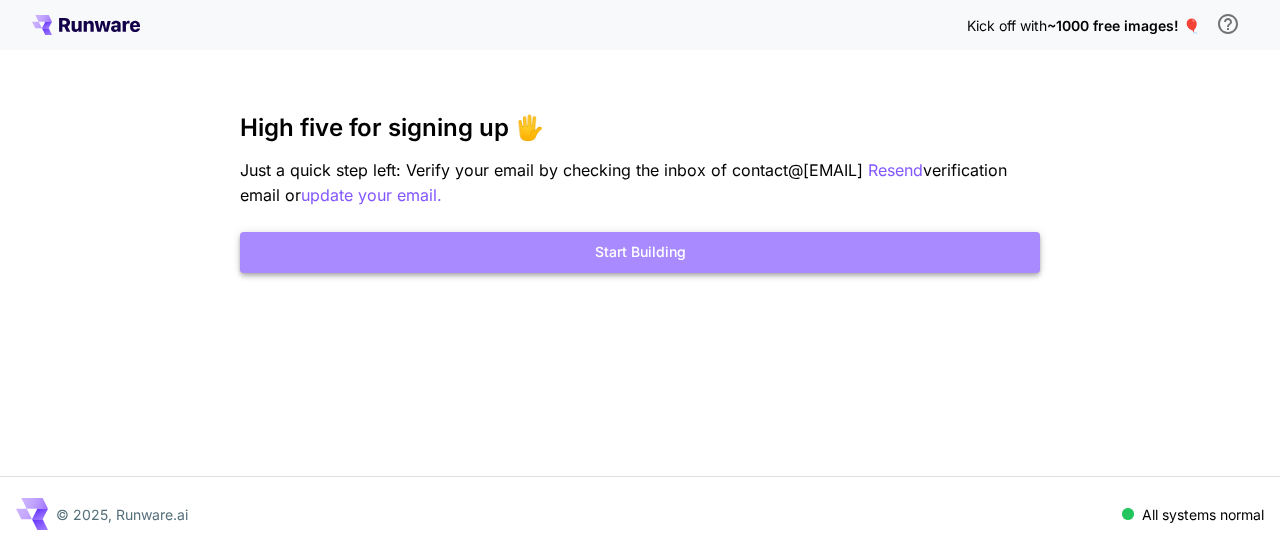 click on "Start Building" at bounding box center (640, 252) 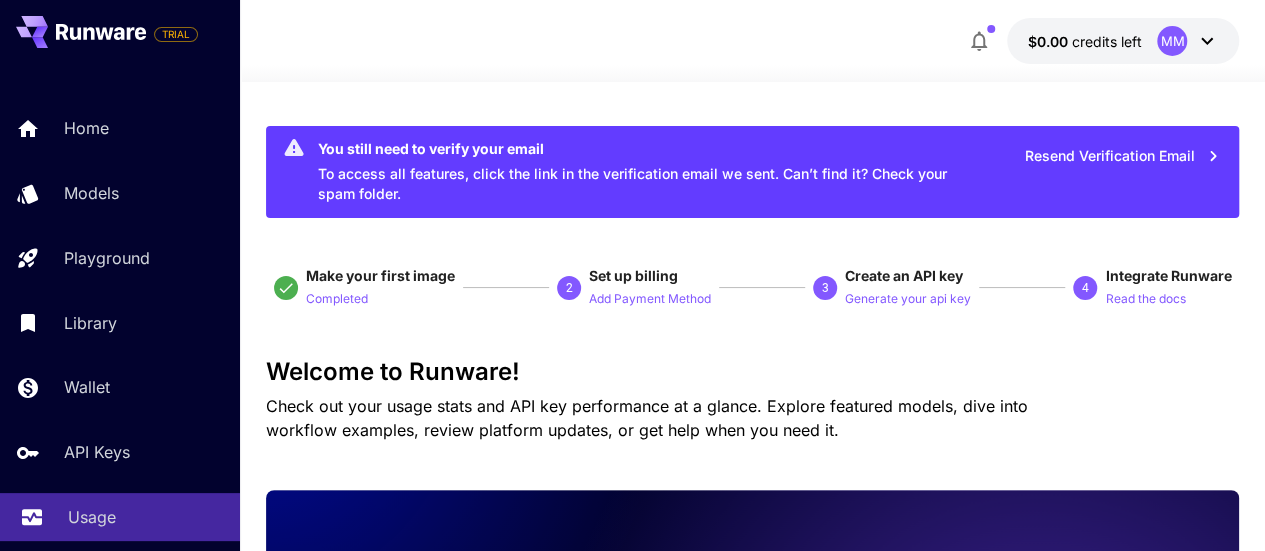 click on "Usage" at bounding box center [120, 517] 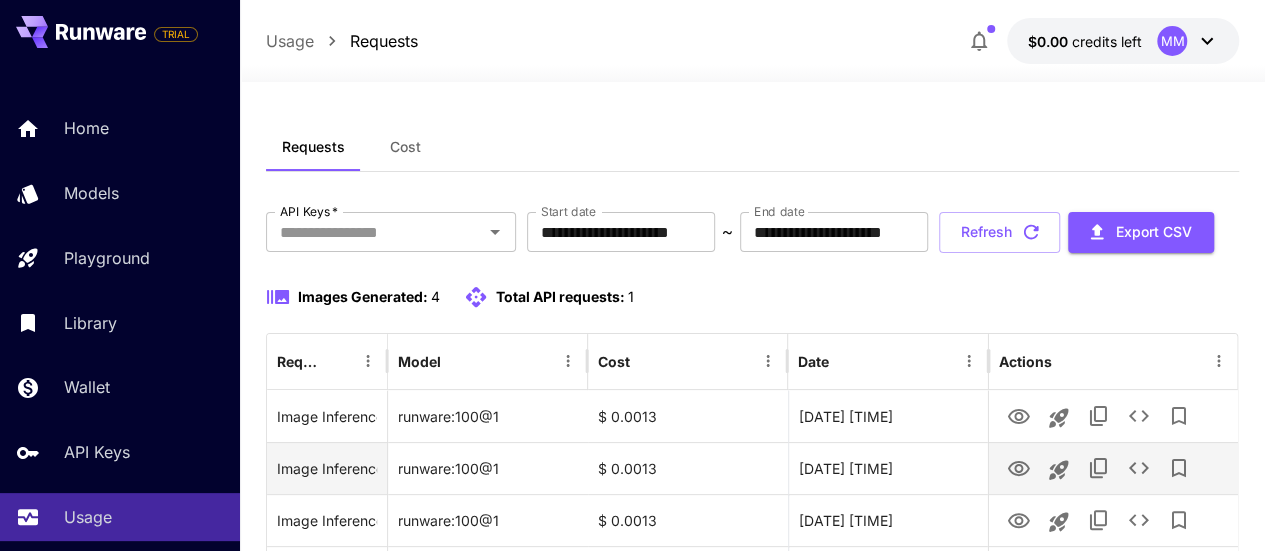 scroll, scrollTop: 0, scrollLeft: 0, axis: both 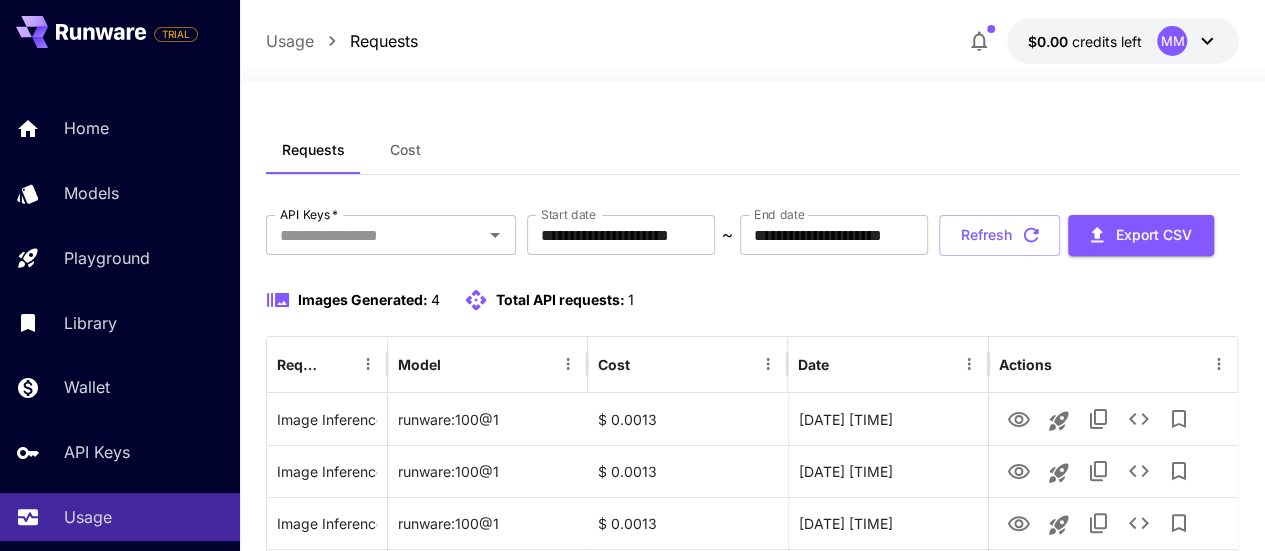 click on "MM" at bounding box center [1188, 41] 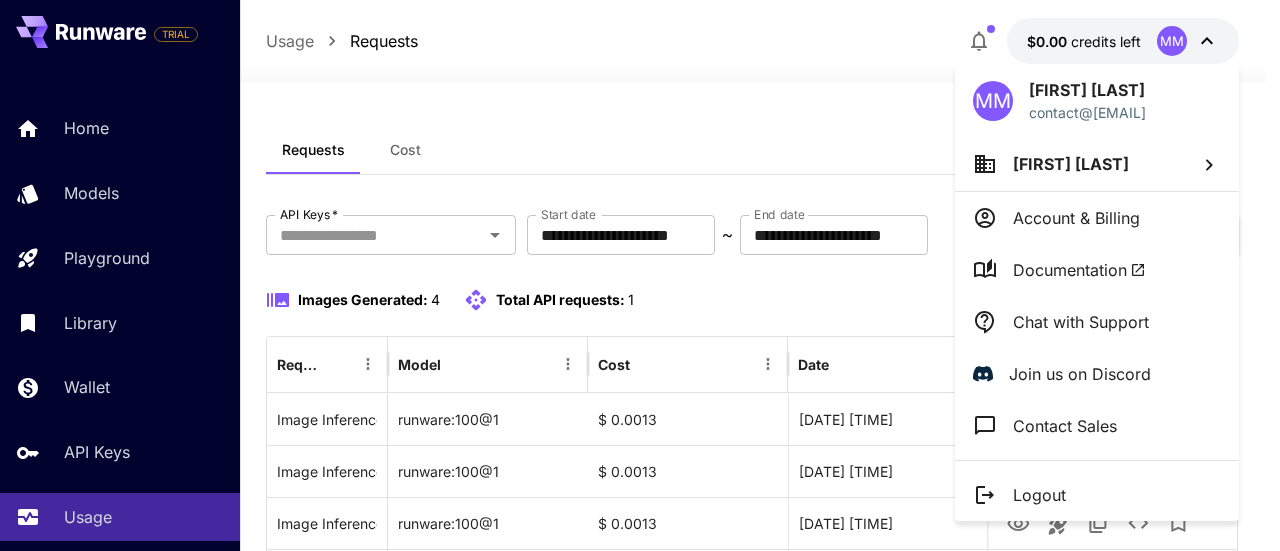 click at bounding box center [640, 275] 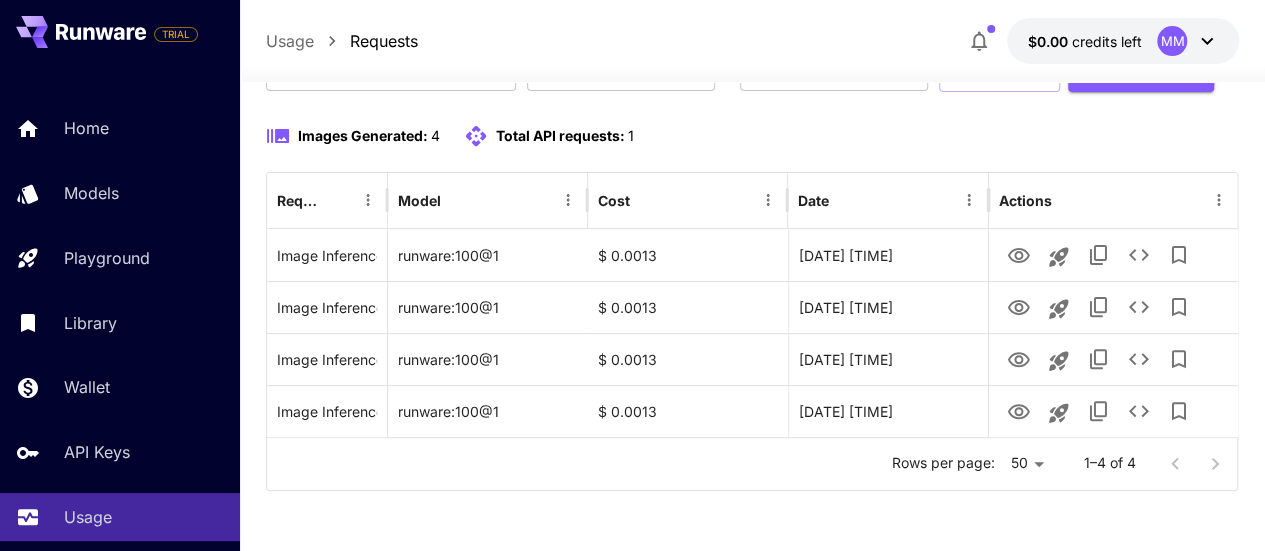 scroll, scrollTop: 226, scrollLeft: 0, axis: vertical 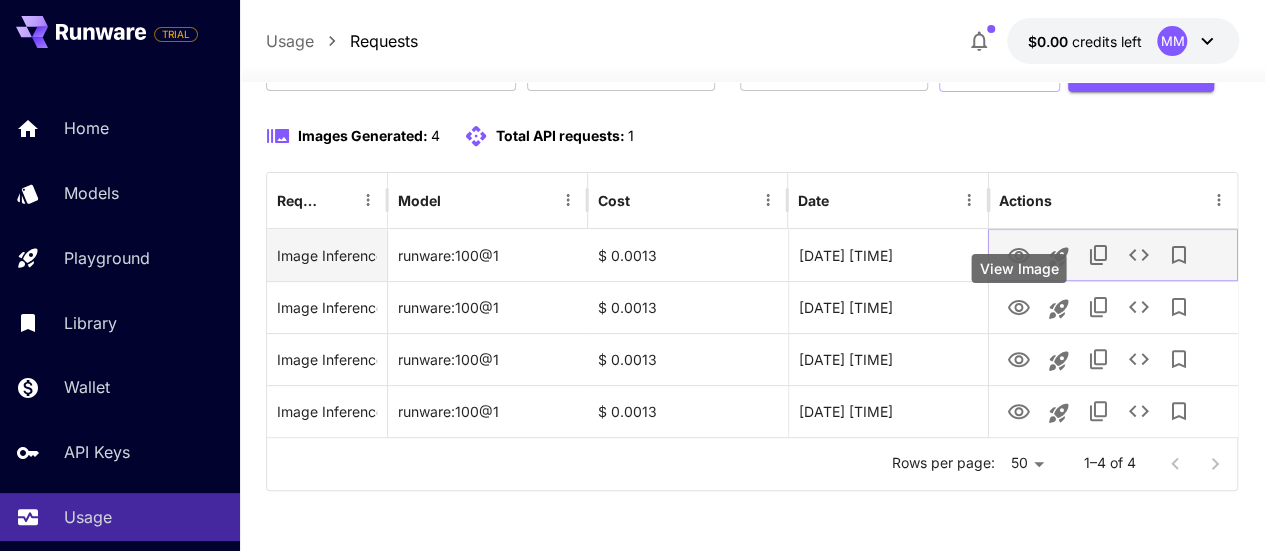 click 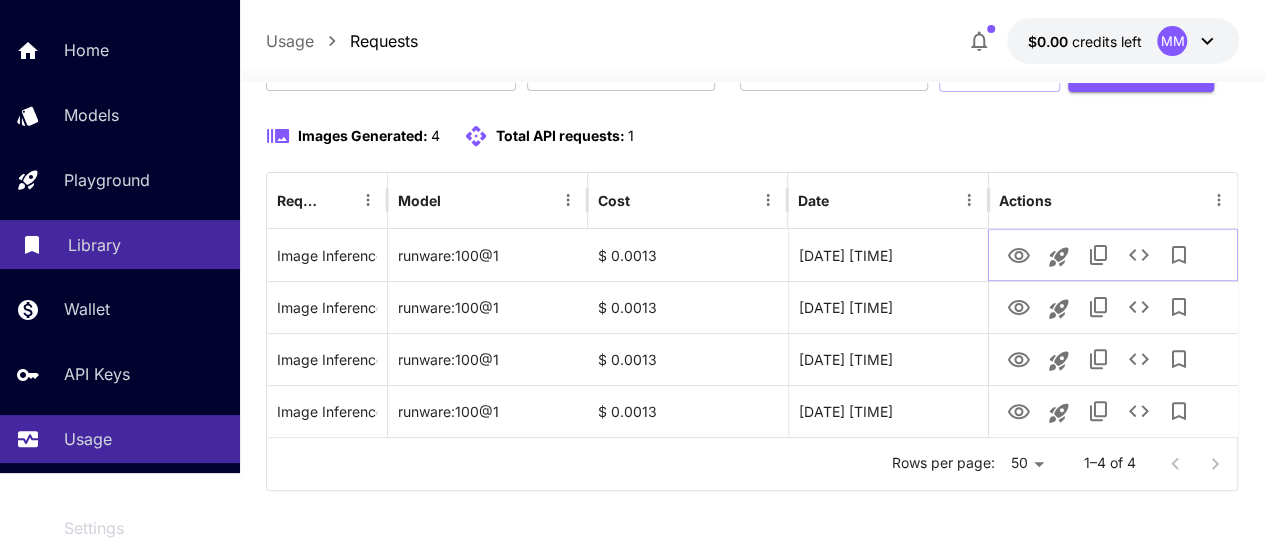 scroll, scrollTop: 149, scrollLeft: 0, axis: vertical 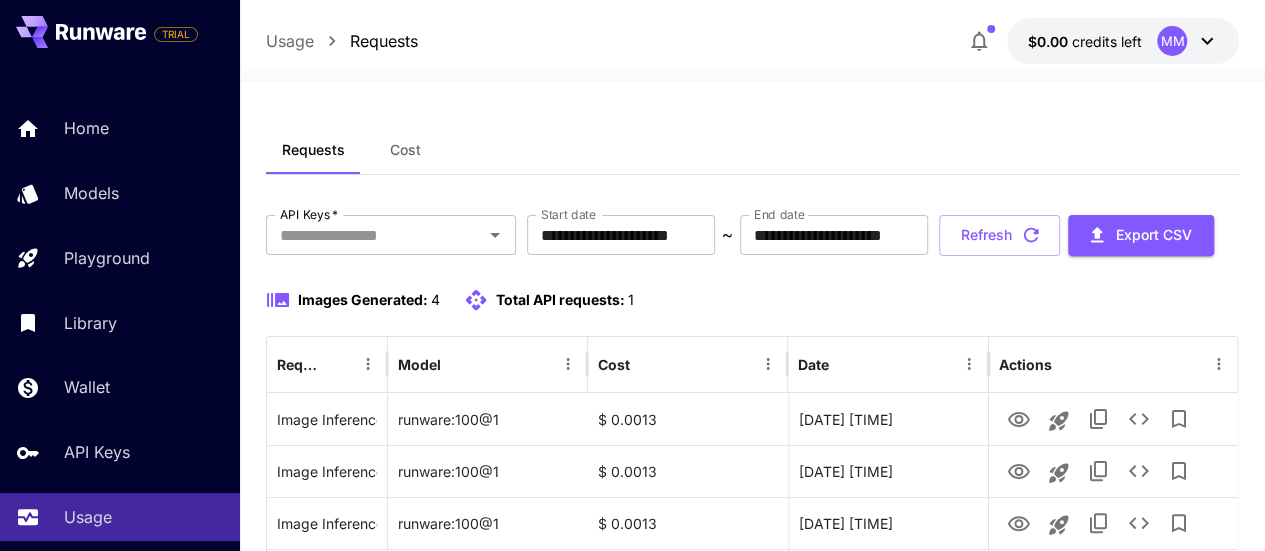 click on "MM" at bounding box center [1172, 41] 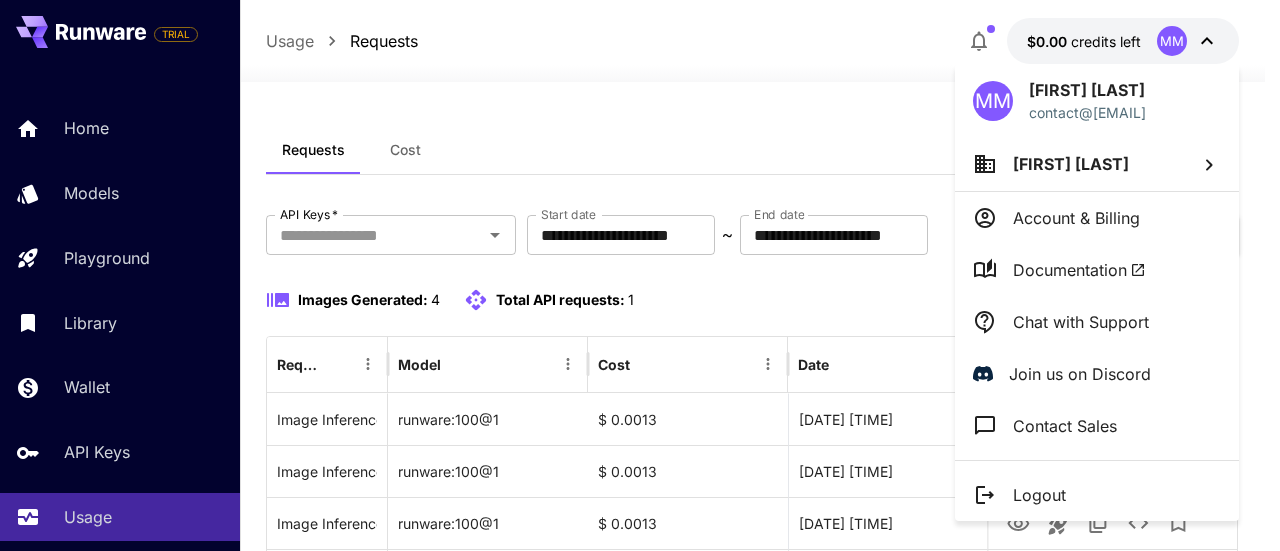 click at bounding box center (640, 275) 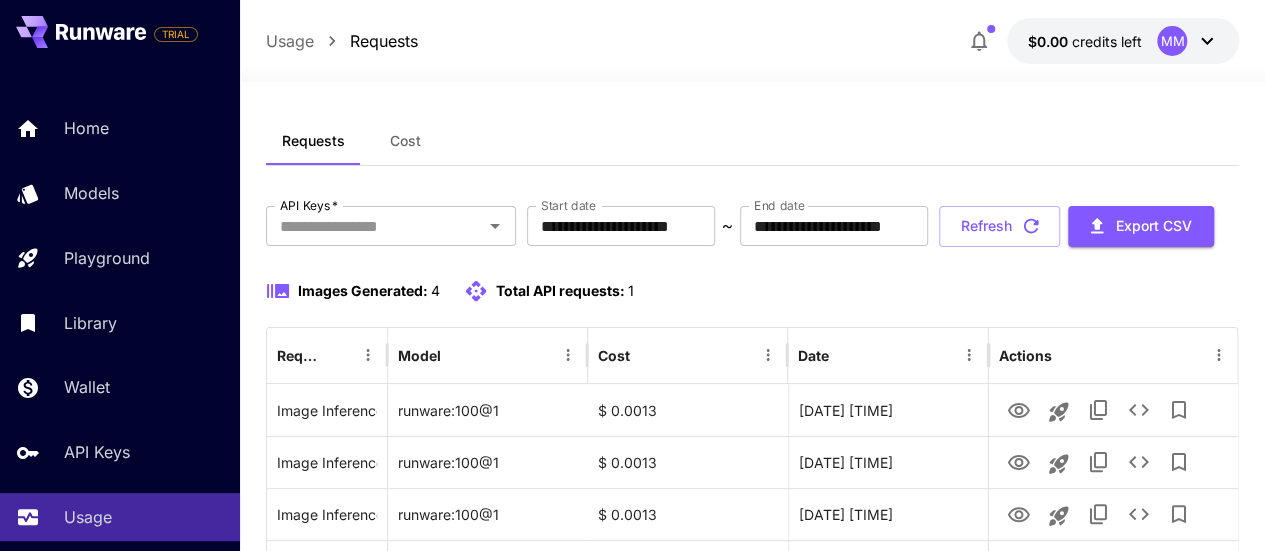scroll, scrollTop: 0, scrollLeft: 0, axis: both 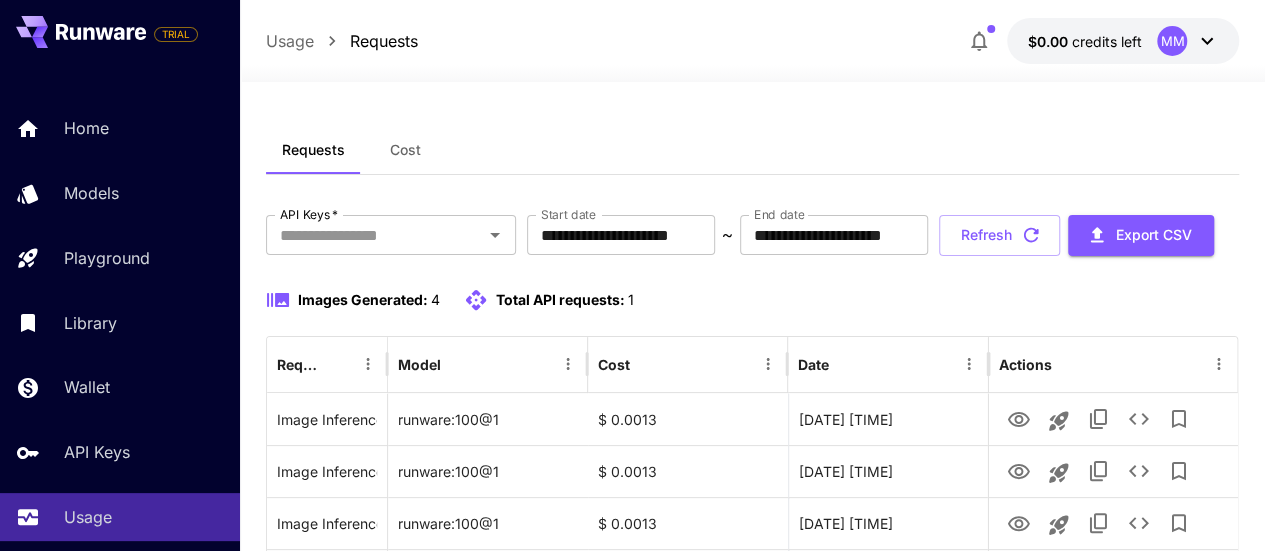 click on "Cost" at bounding box center [405, 150] 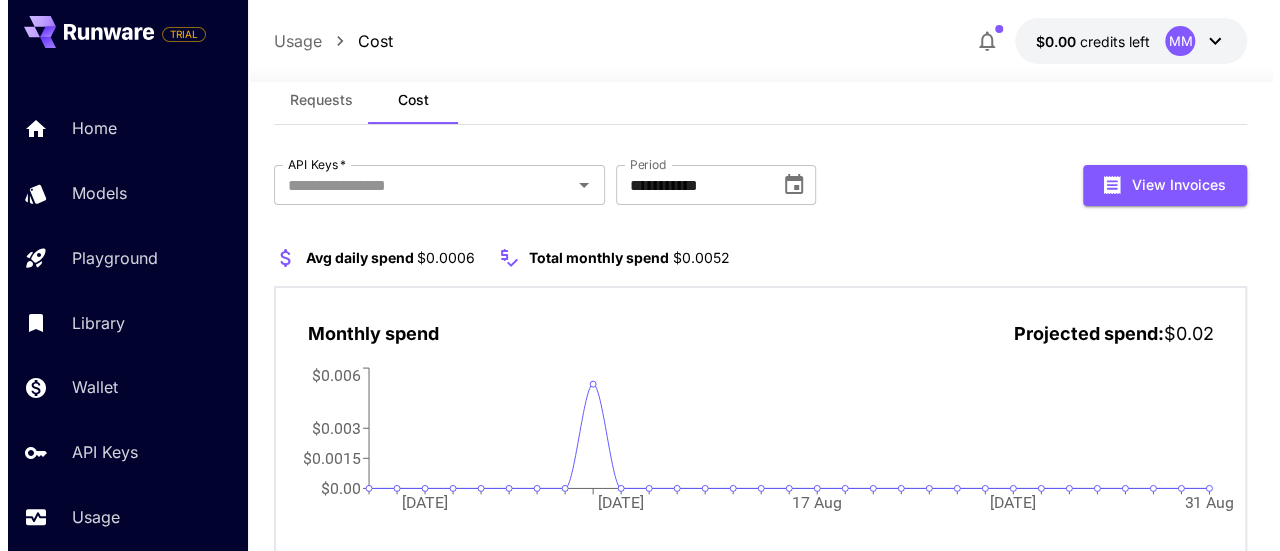 scroll, scrollTop: 19, scrollLeft: 0, axis: vertical 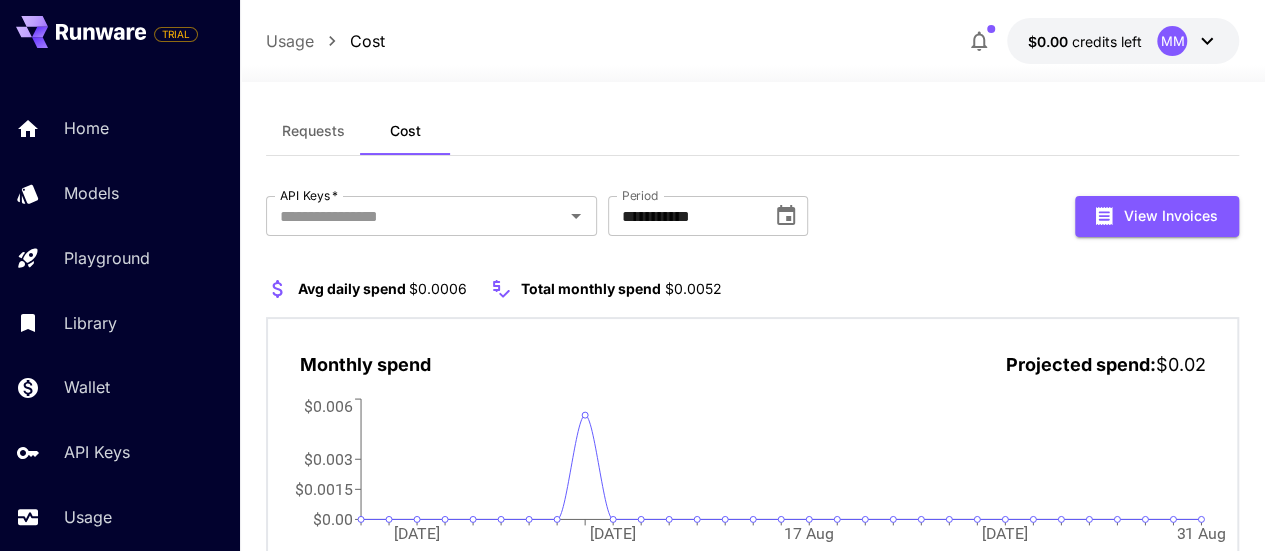 click on "$0.00    credits left  MM" at bounding box center (1123, 41) 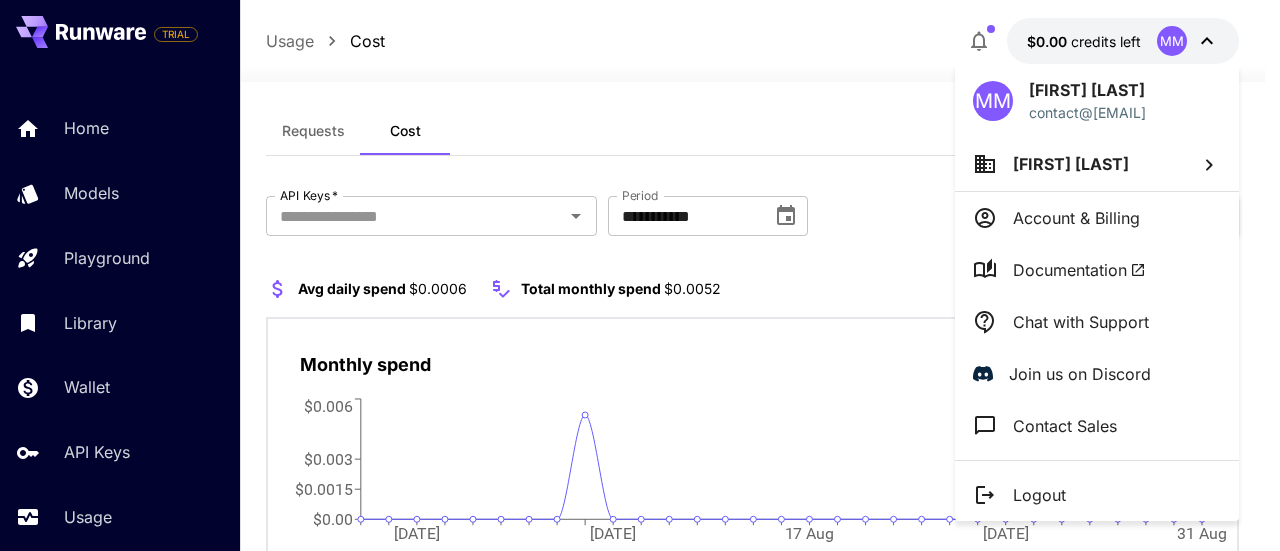 click on "Account & Billing" at bounding box center (1076, 218) 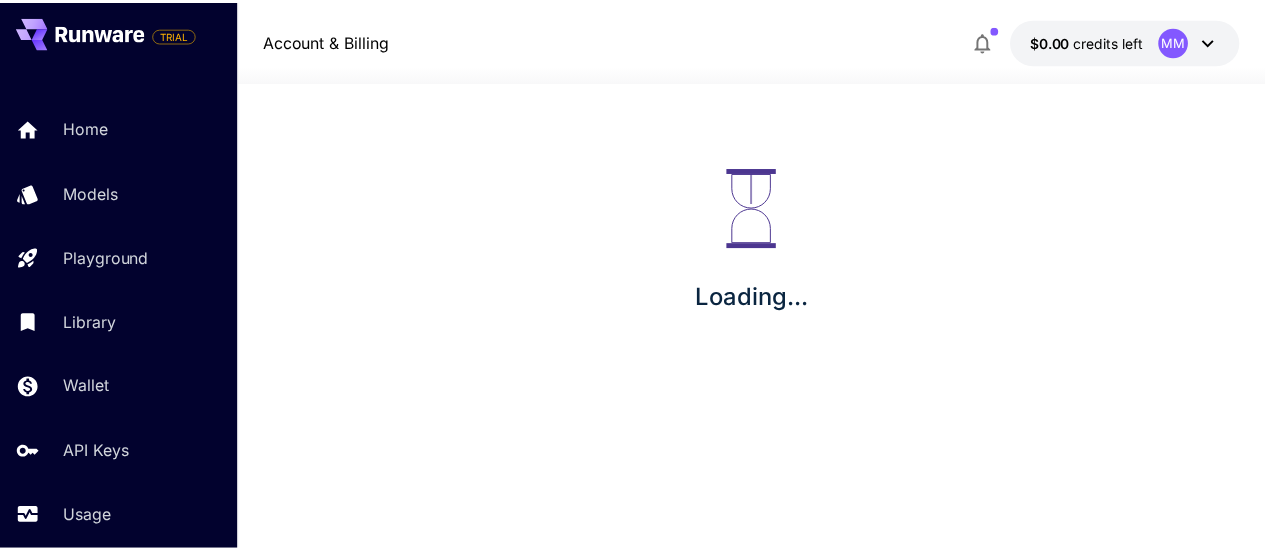 scroll, scrollTop: 0, scrollLeft: 0, axis: both 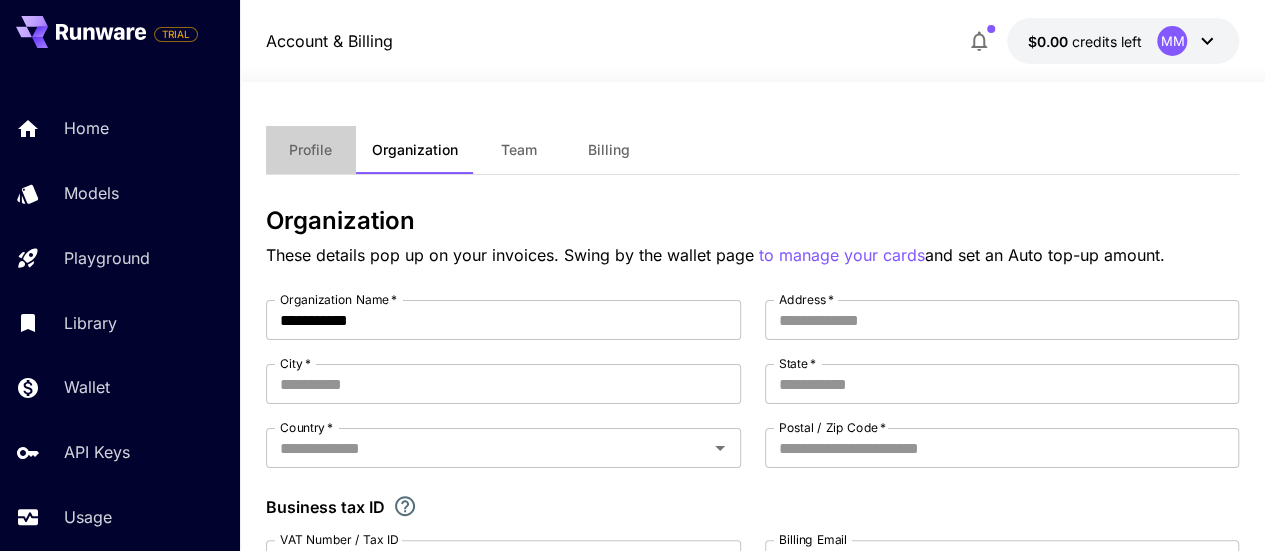 click on "Profile" at bounding box center [310, 150] 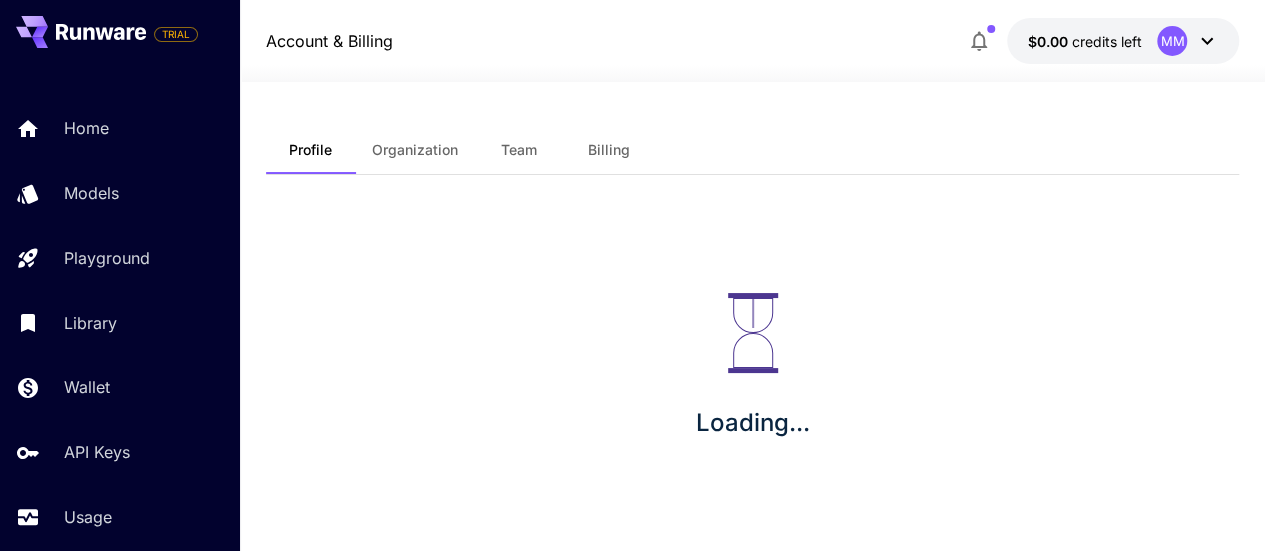 click on "Billing" at bounding box center (609, 150) 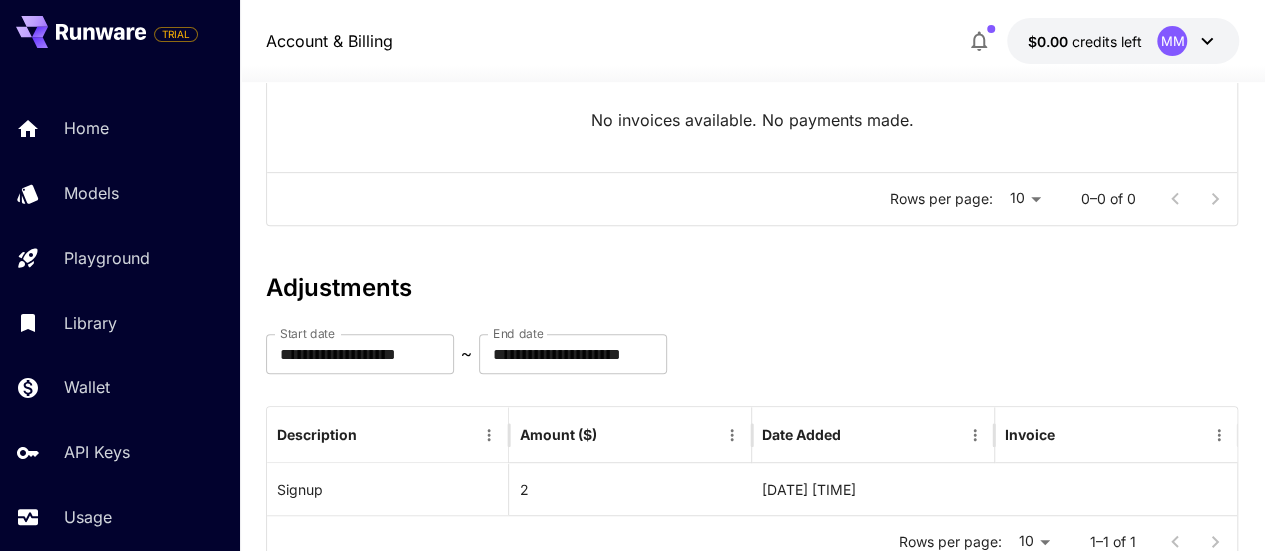 scroll, scrollTop: 403, scrollLeft: 0, axis: vertical 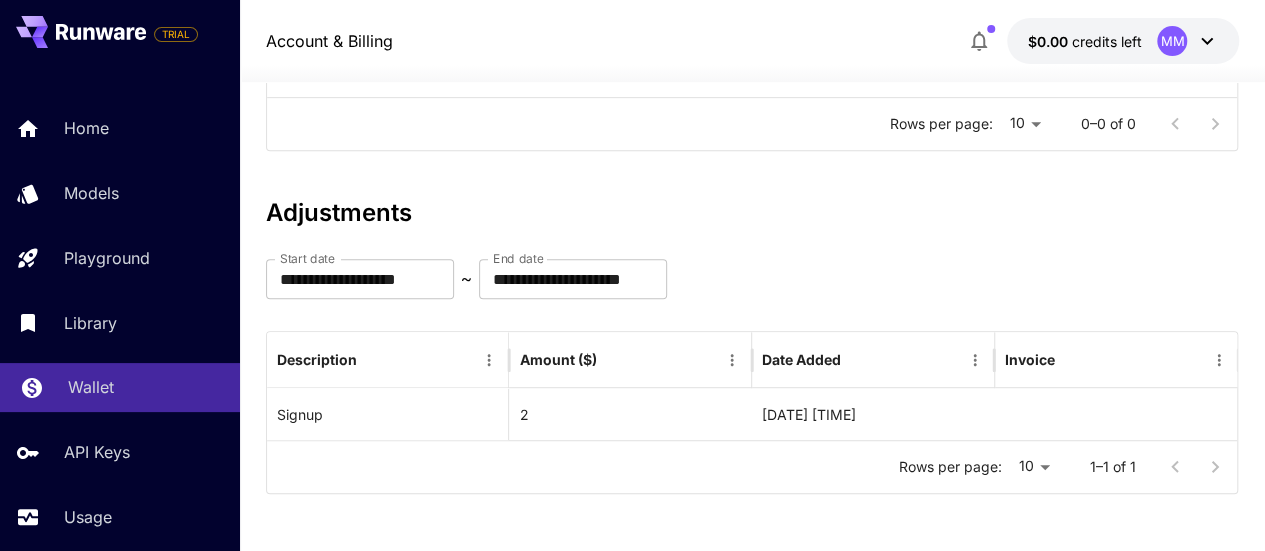 click on "Wallet" at bounding box center (91, 387) 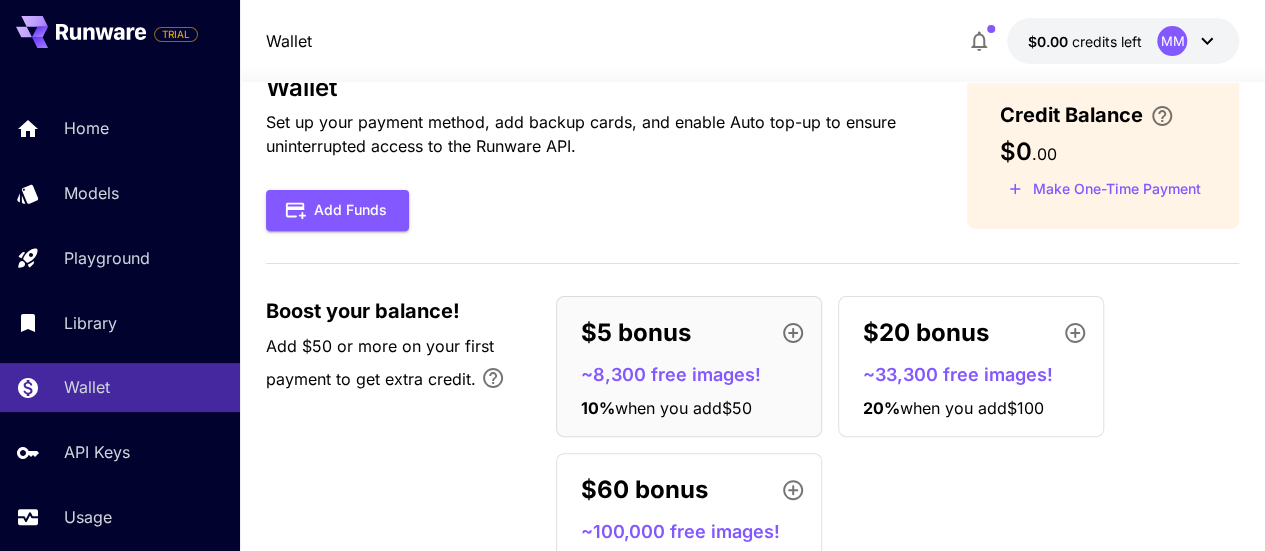scroll, scrollTop: 0, scrollLeft: 0, axis: both 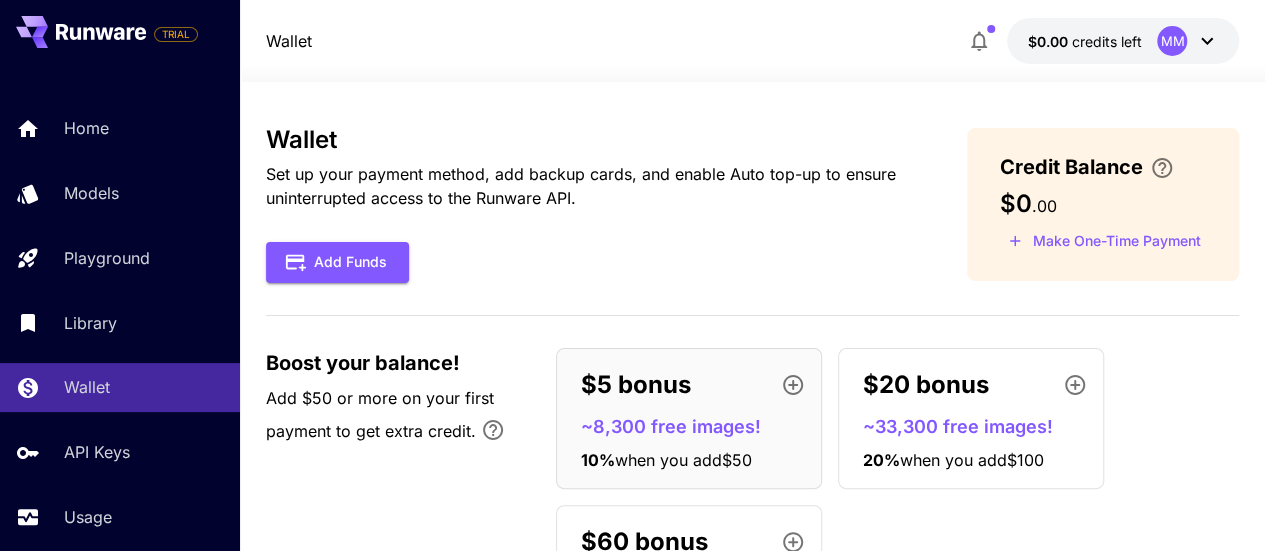 click on "MM" at bounding box center (1172, 41) 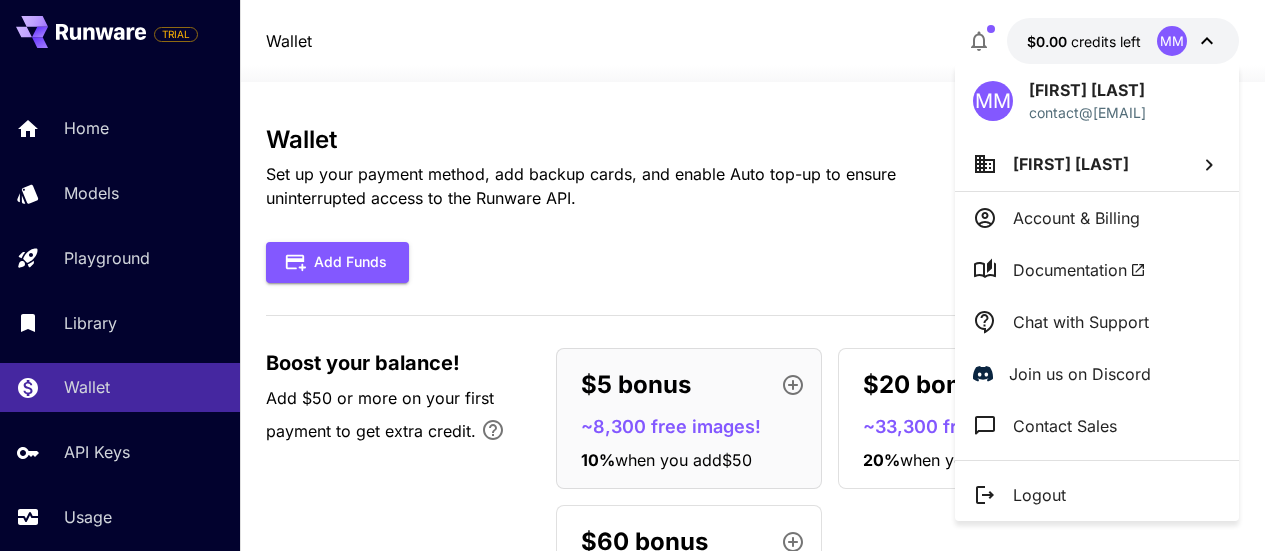 click at bounding box center [640, 275] 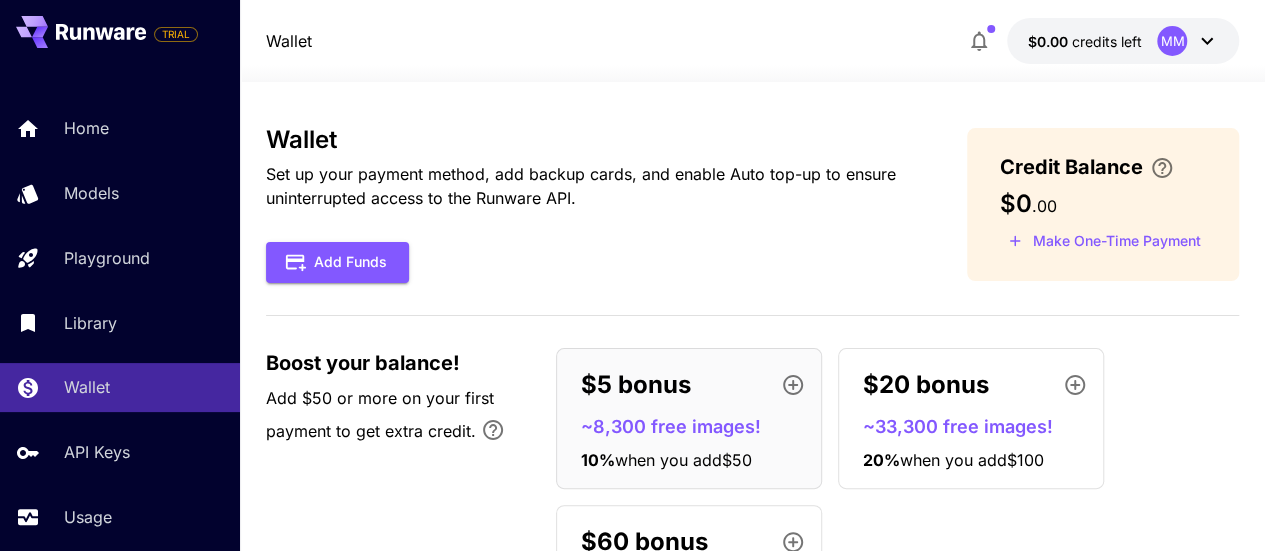 click on "MM" at bounding box center (1172, 41) 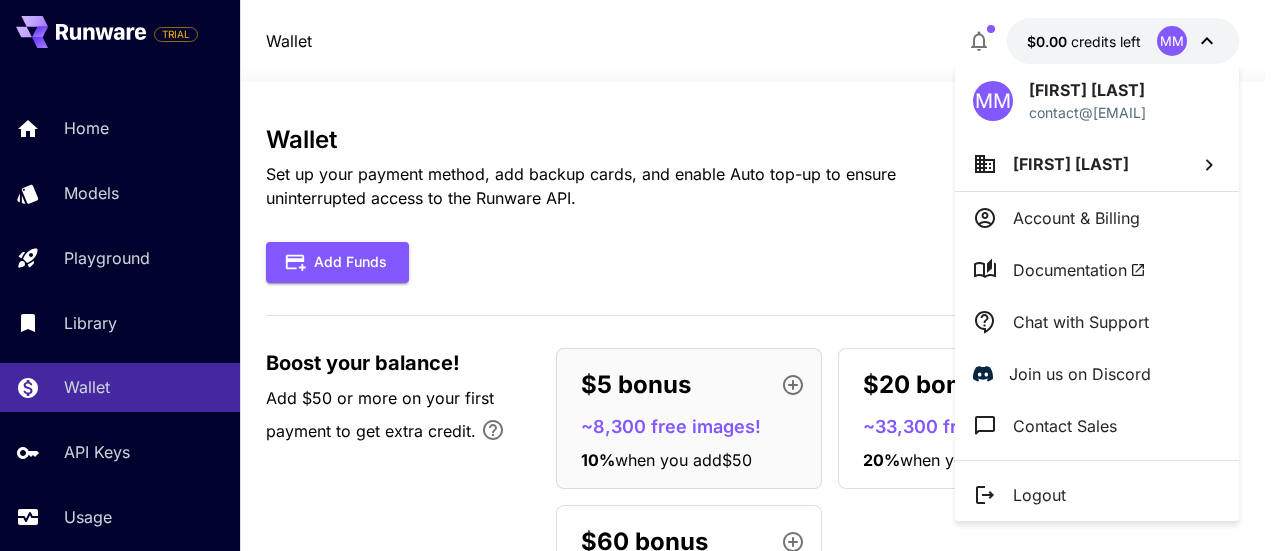 click at bounding box center [640, 275] 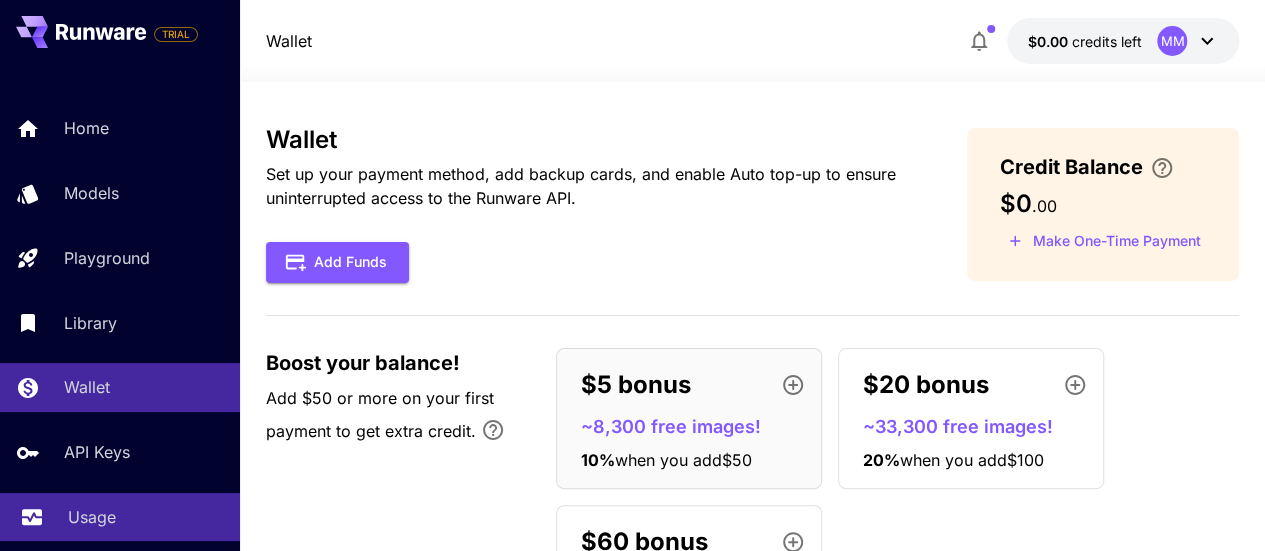 click on "Usage" at bounding box center (120, 517) 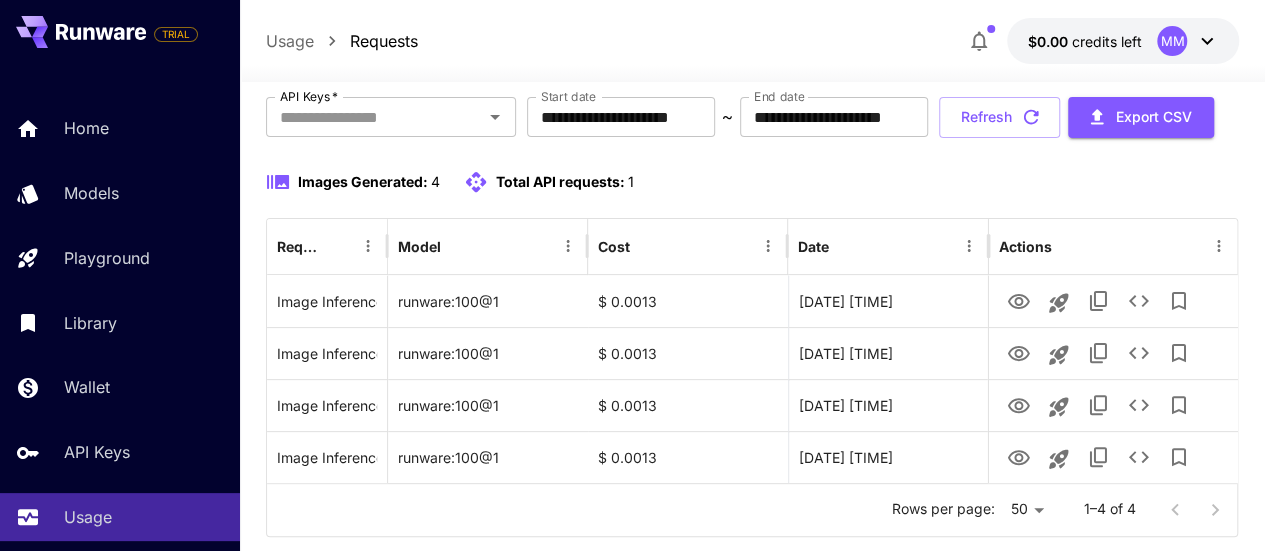 scroll, scrollTop: 0, scrollLeft: 0, axis: both 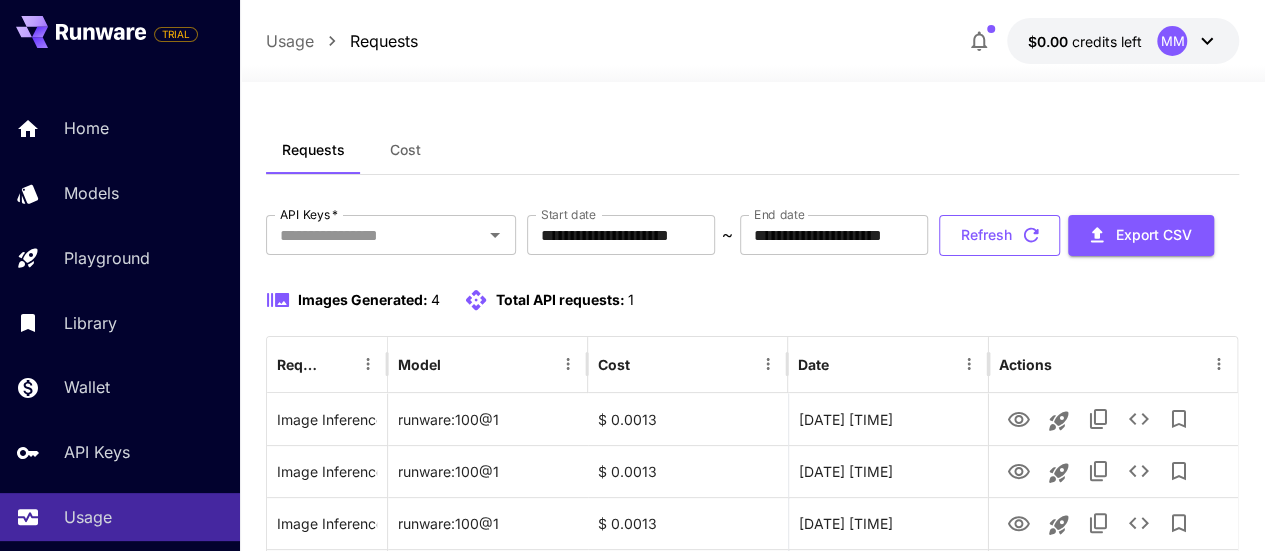 click on "Refresh" at bounding box center (999, 235) 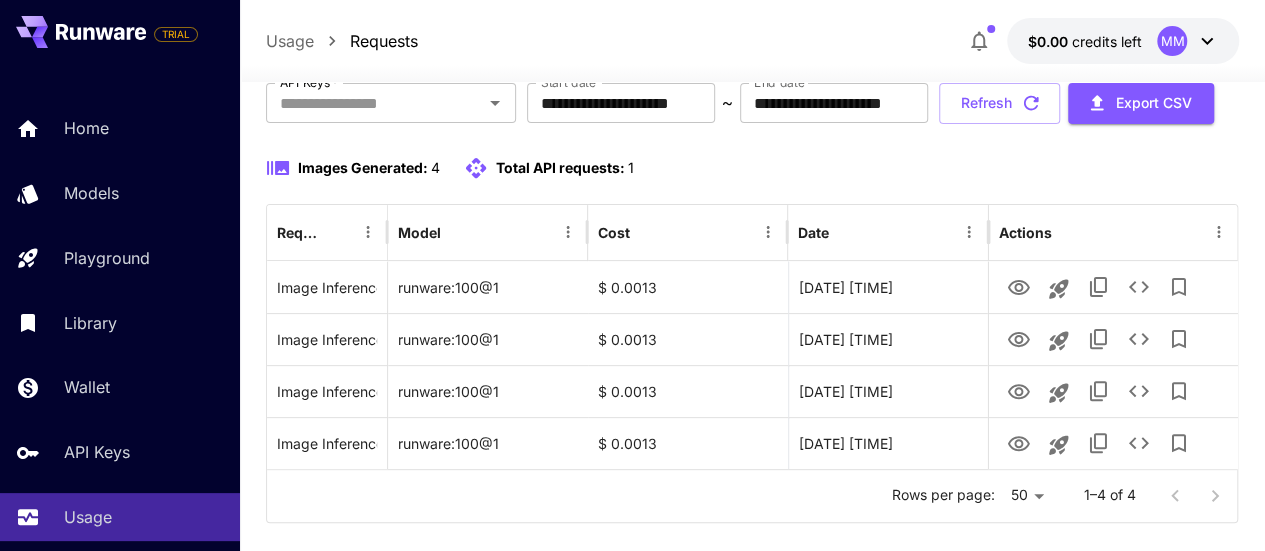 scroll, scrollTop: 26, scrollLeft: 0, axis: vertical 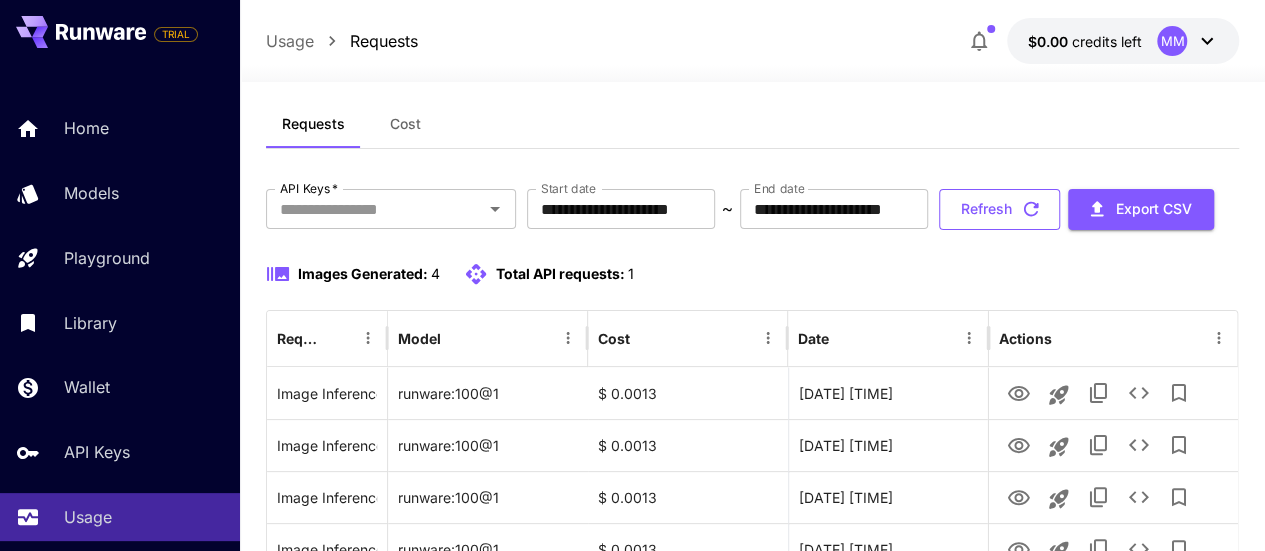 click on "Refresh" at bounding box center [999, 209] 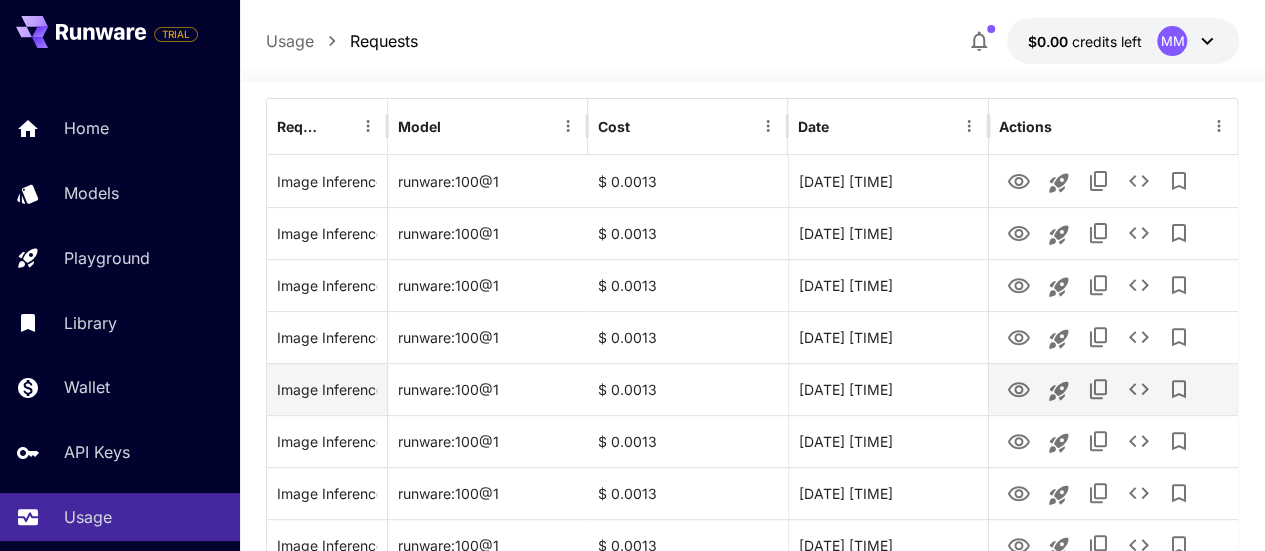 scroll, scrollTop: 138, scrollLeft: 0, axis: vertical 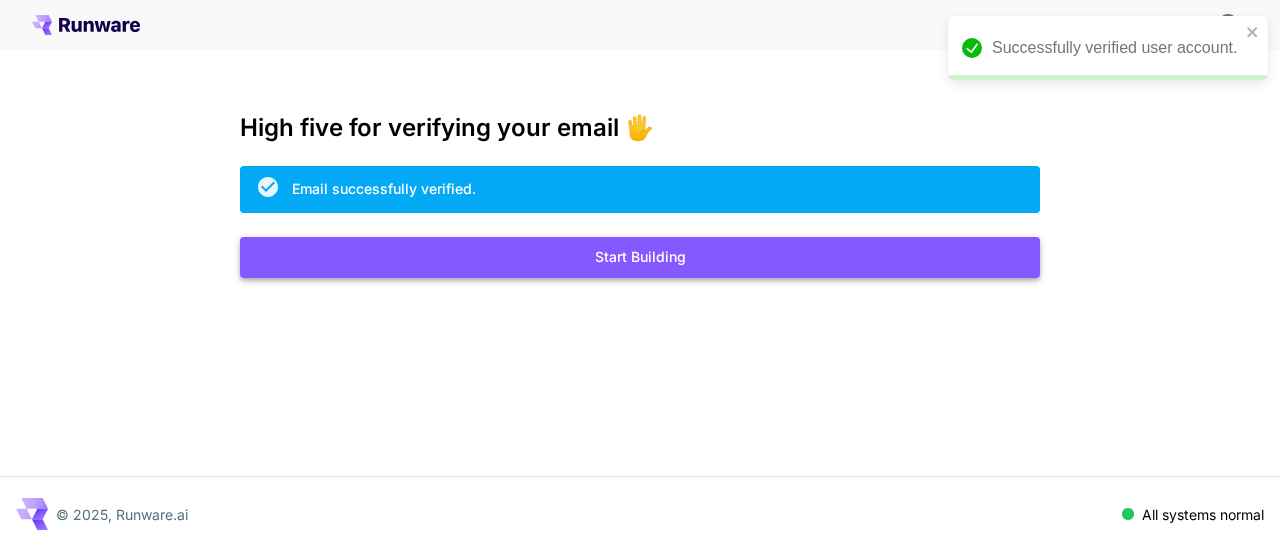 click on "Start Building" at bounding box center [640, 257] 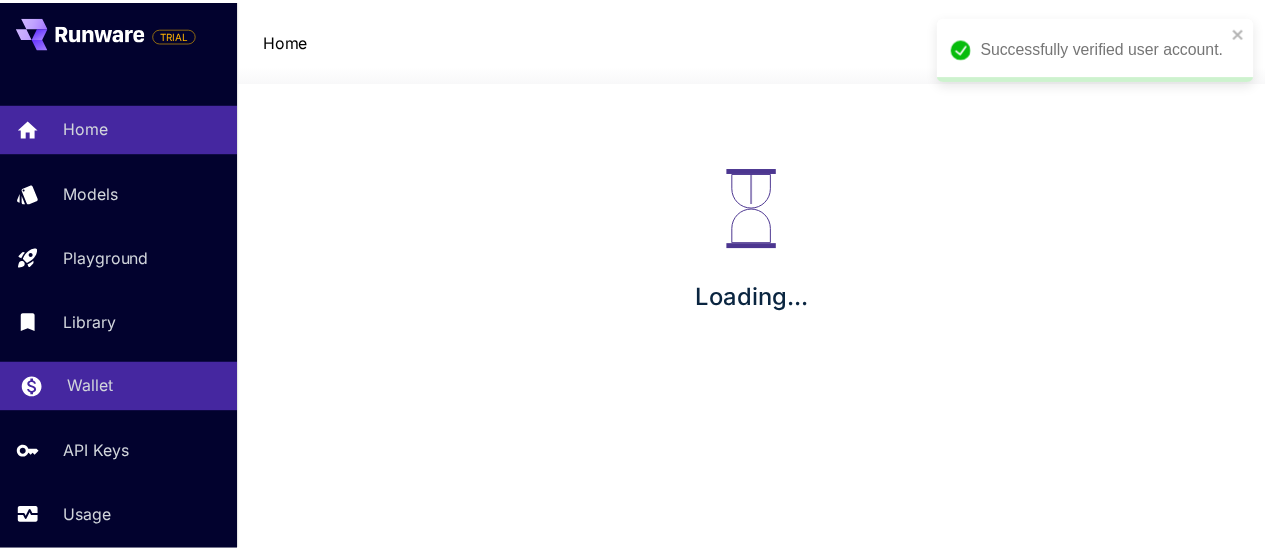scroll, scrollTop: 149, scrollLeft: 0, axis: vertical 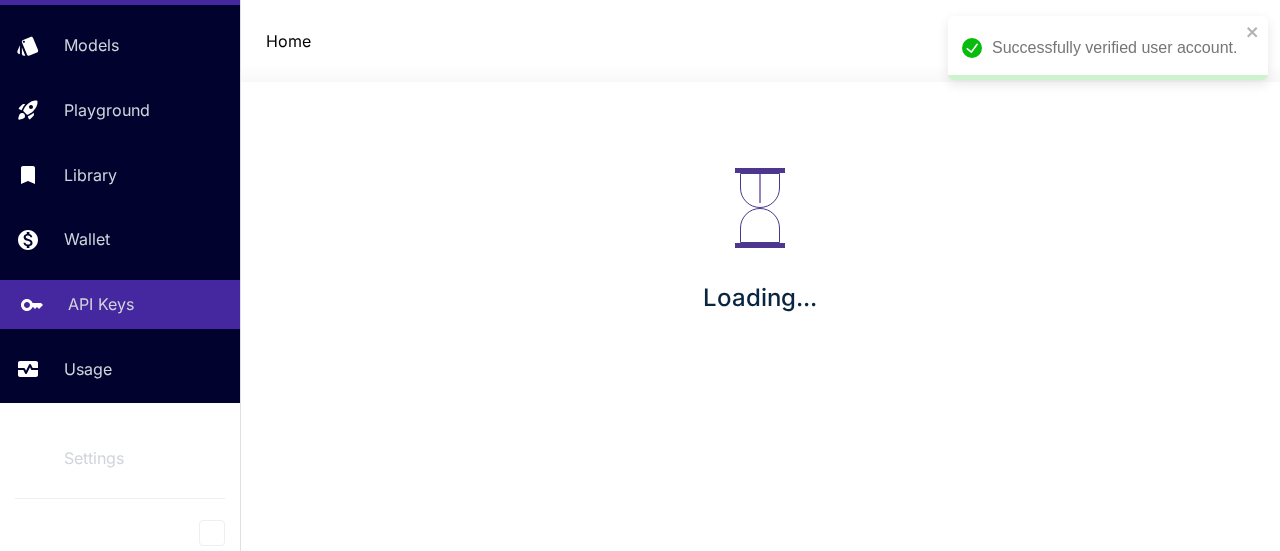click on "API Keys" at bounding box center (101, 304) 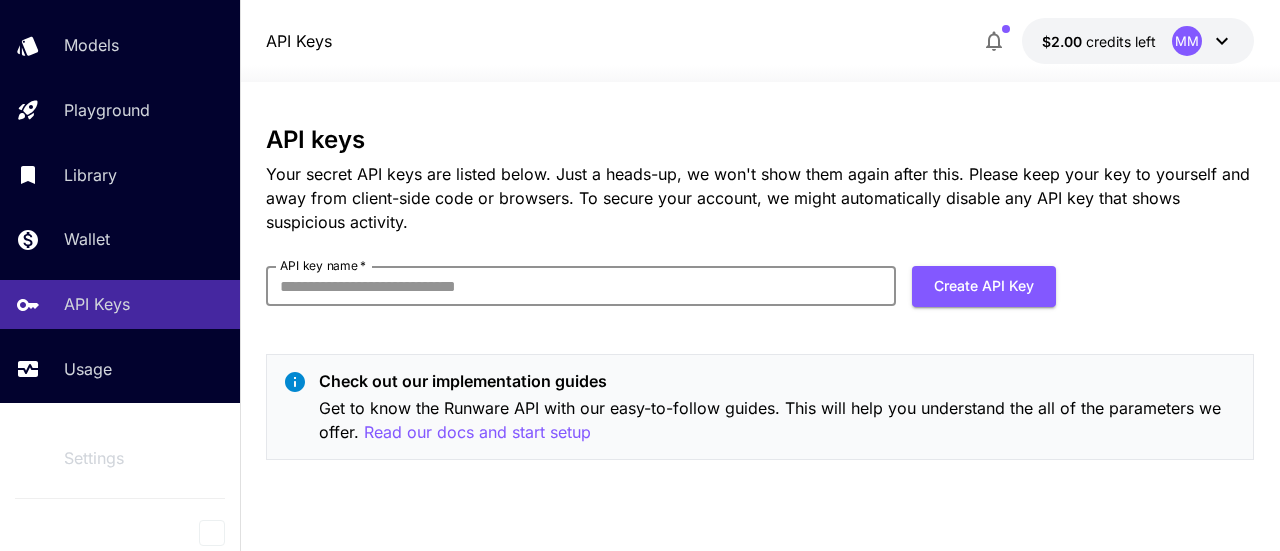 click on "API key name   *" at bounding box center (581, 286) 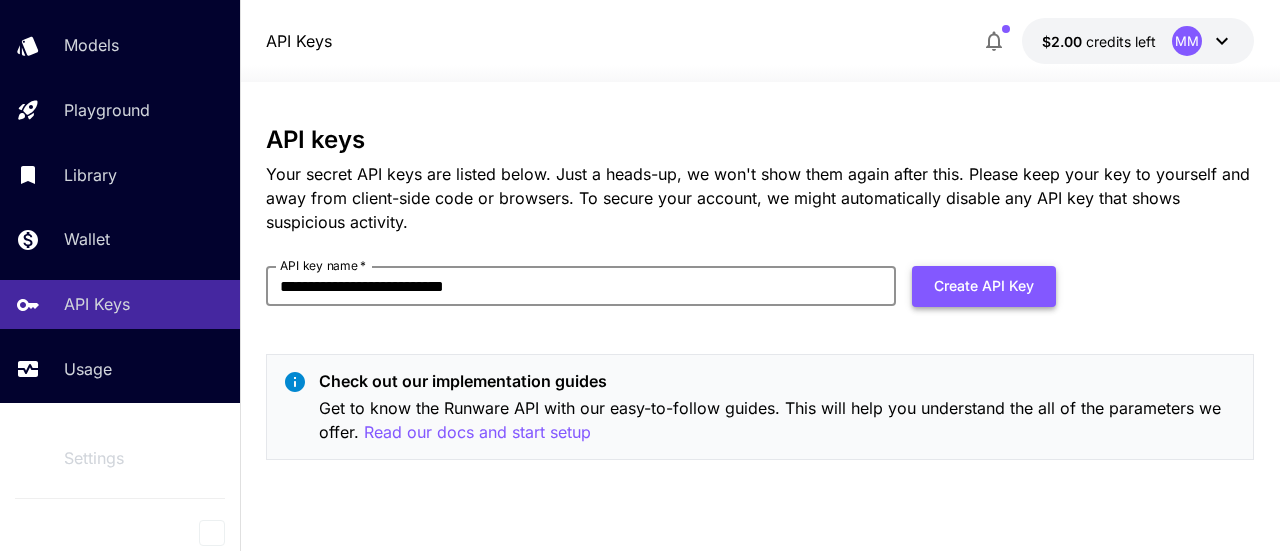 type on "**********" 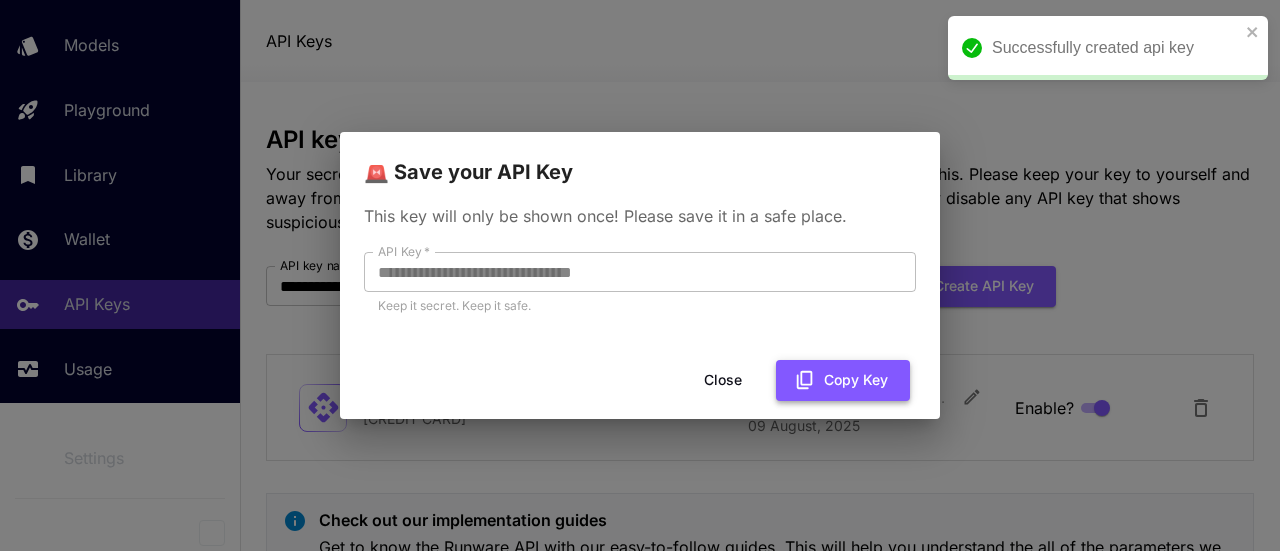 click on "Copy Key" at bounding box center (843, 380) 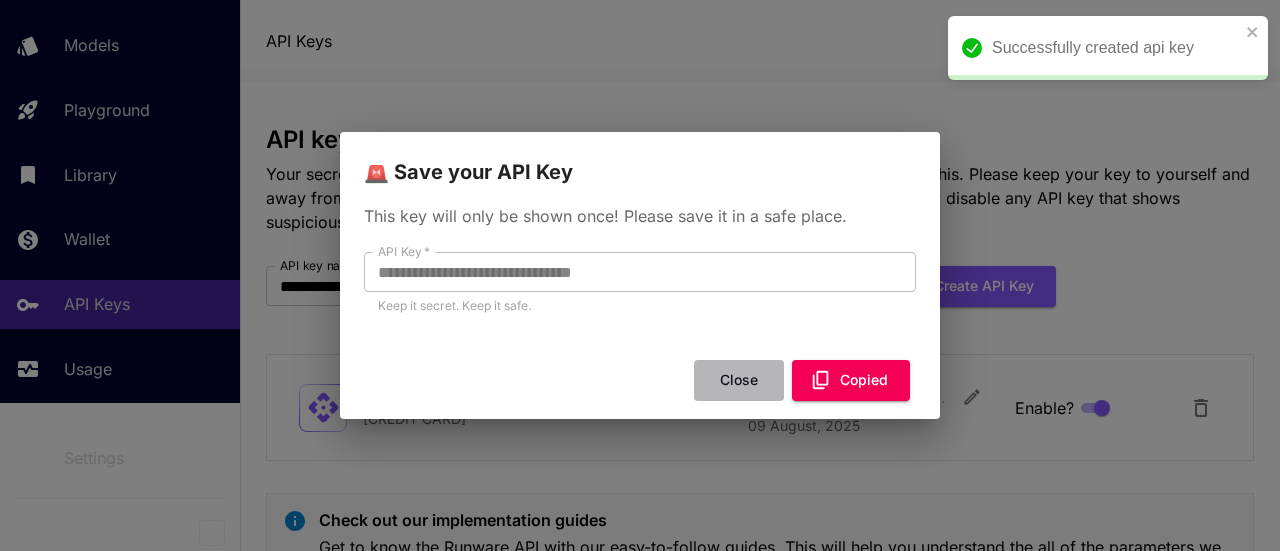 click on "Close" at bounding box center [739, 380] 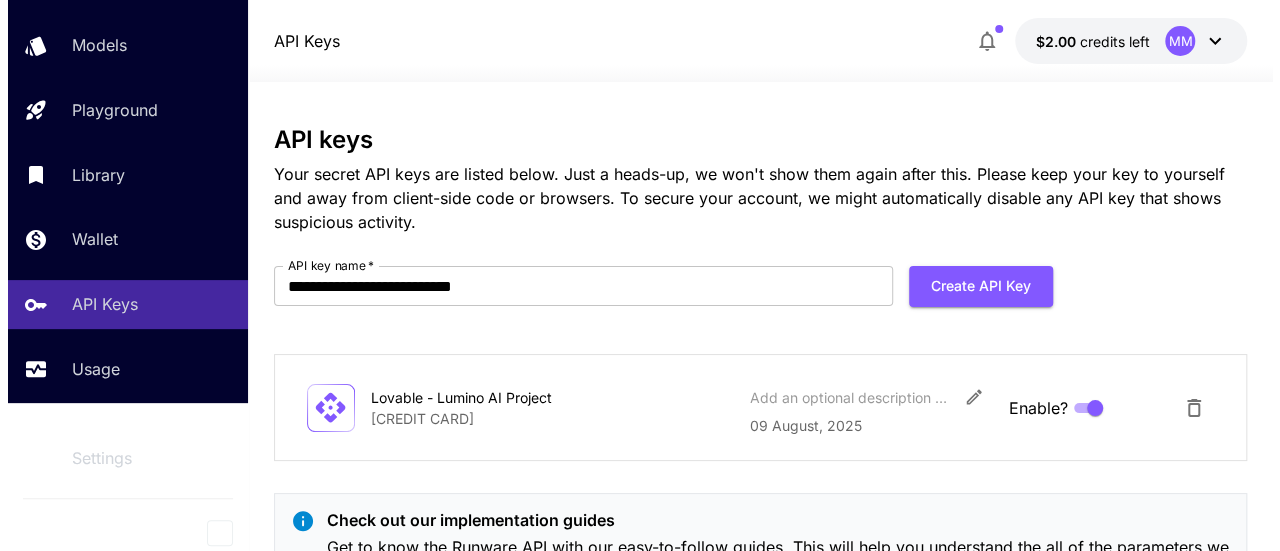 scroll, scrollTop: 106, scrollLeft: 0, axis: vertical 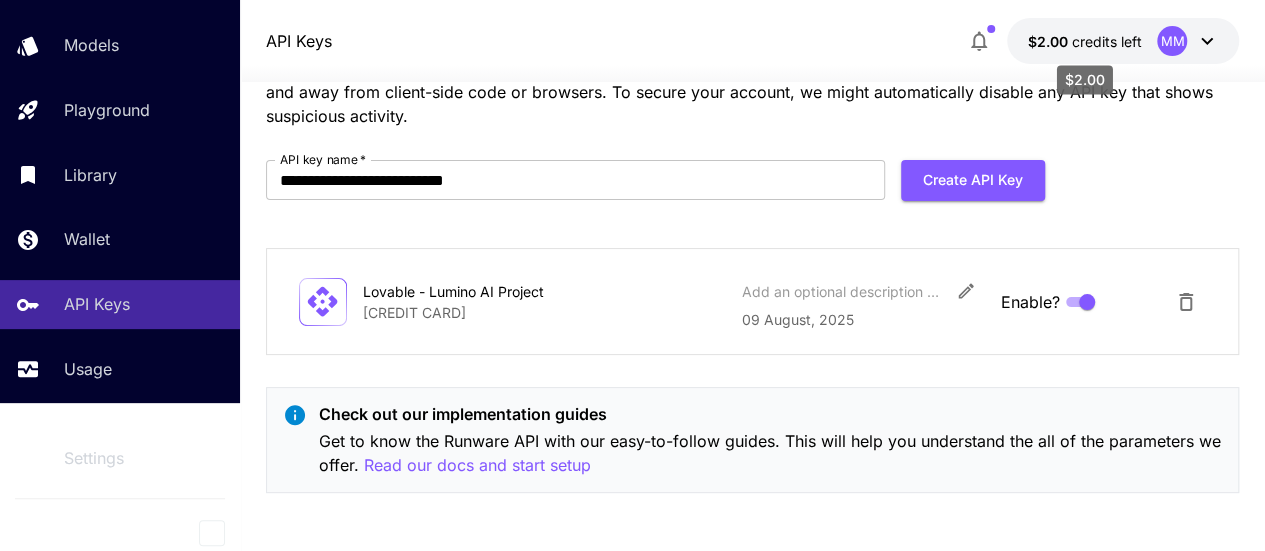 click on "credits left" at bounding box center (1106, 41) 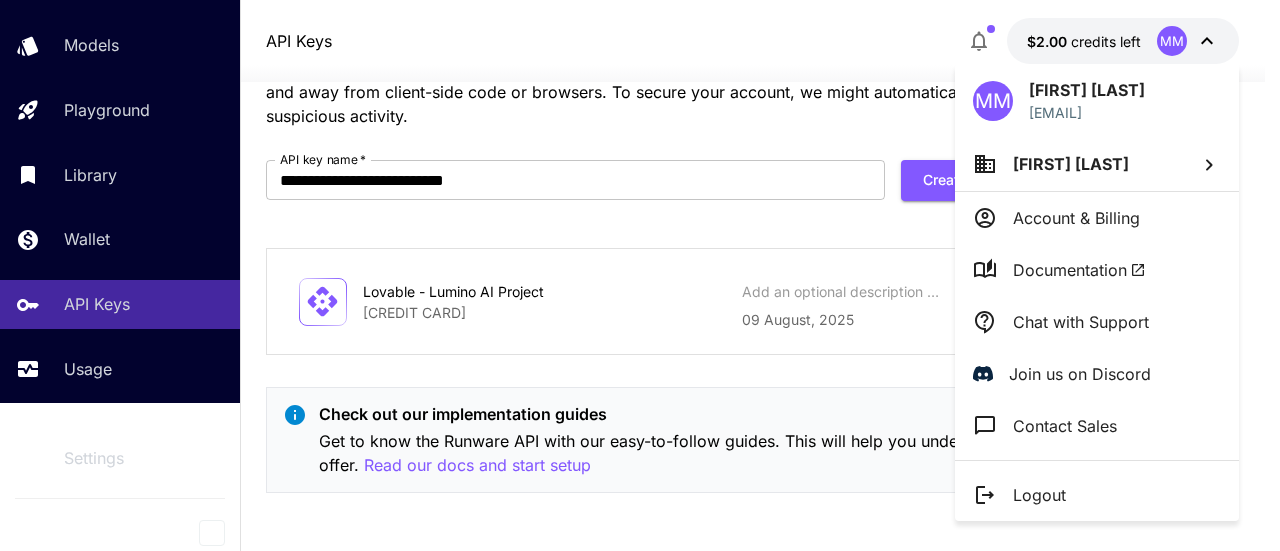 click on "Account & Billing" at bounding box center [1076, 218] 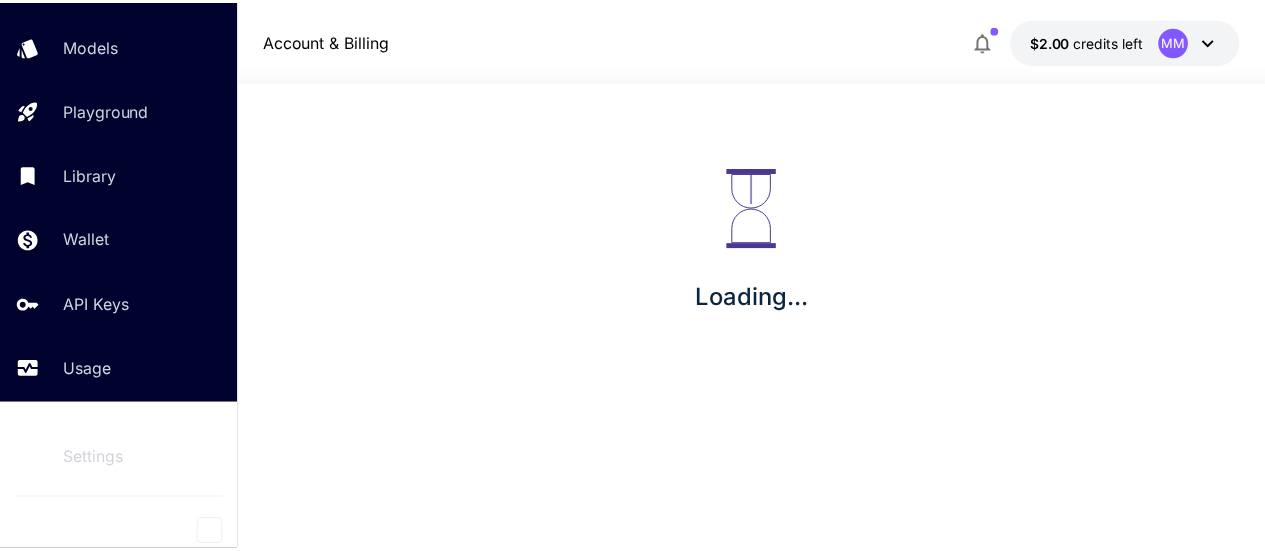 scroll, scrollTop: 0, scrollLeft: 0, axis: both 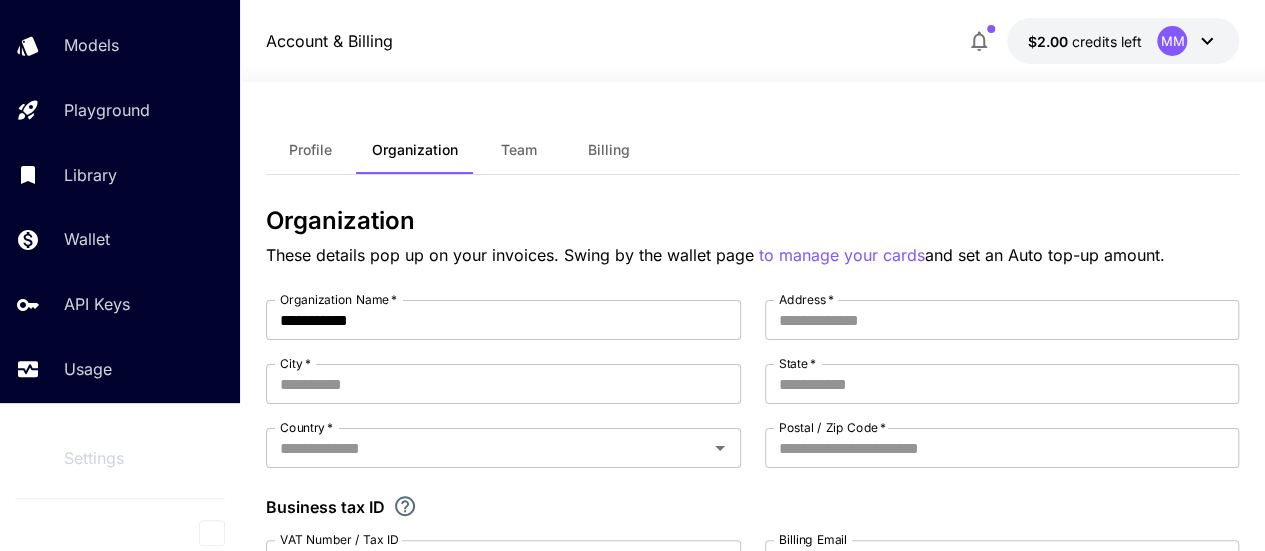 click on "Billing" at bounding box center [609, 150] 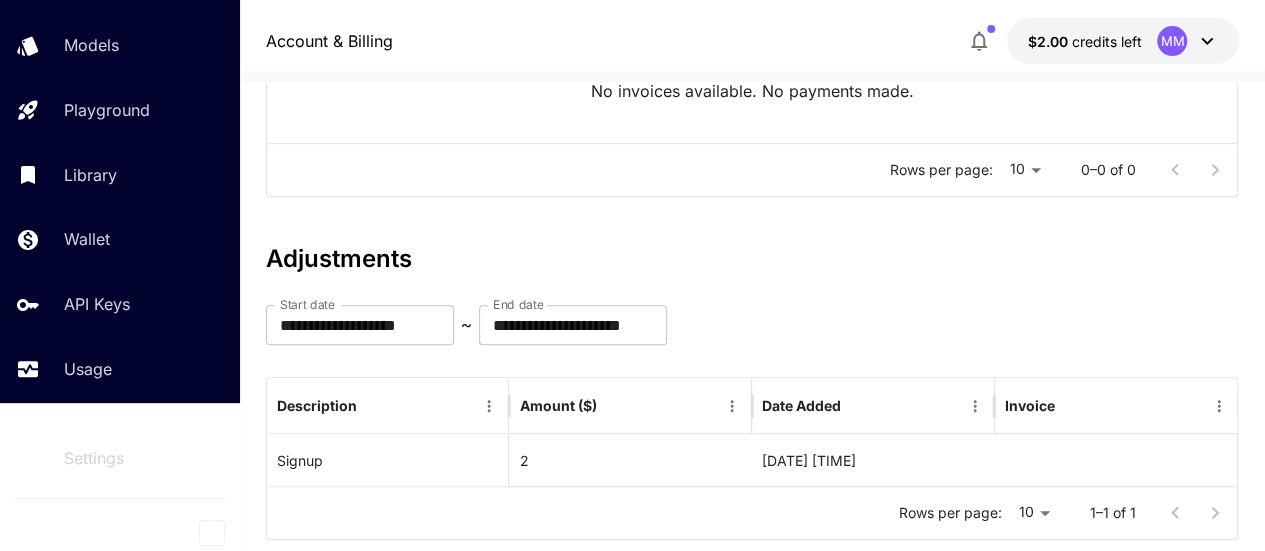 scroll, scrollTop: 403, scrollLeft: 0, axis: vertical 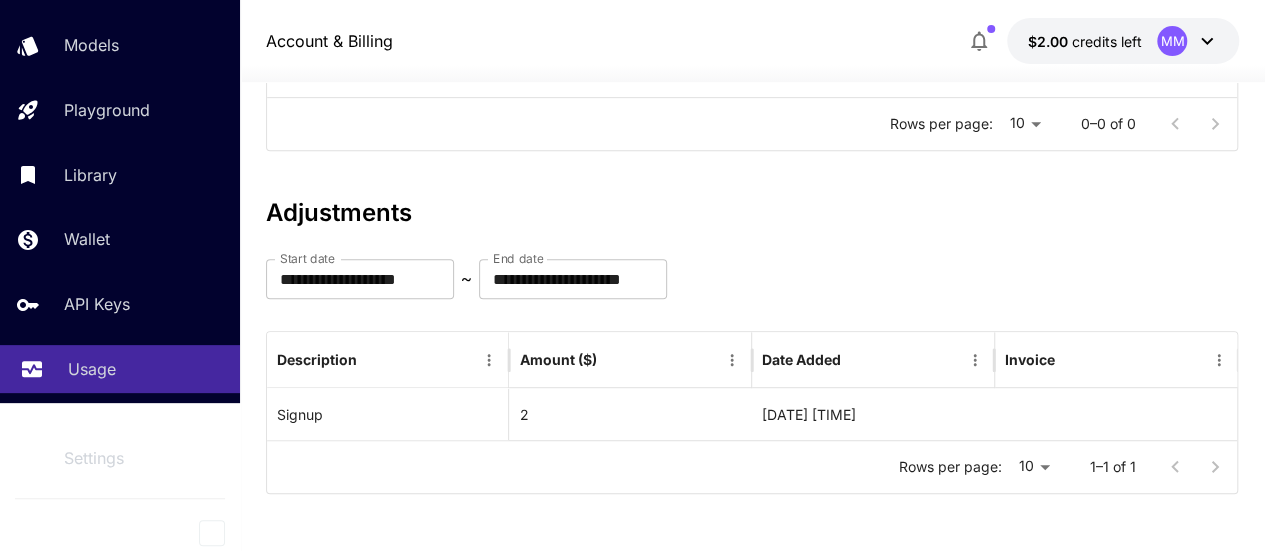 click on "Usage" at bounding box center (120, 369) 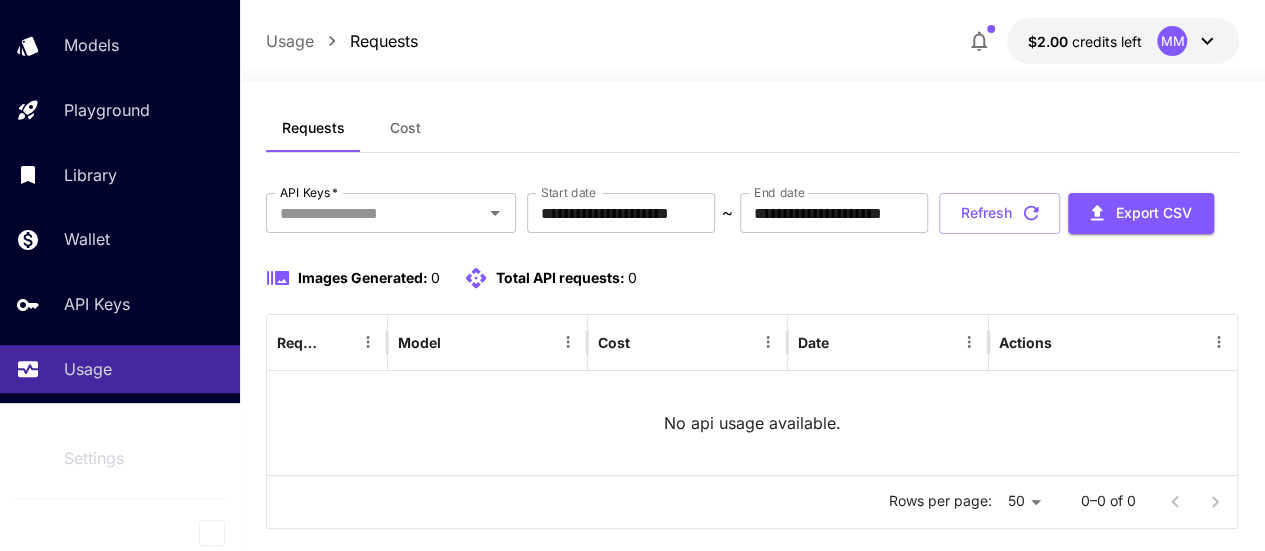 scroll, scrollTop: 0, scrollLeft: 0, axis: both 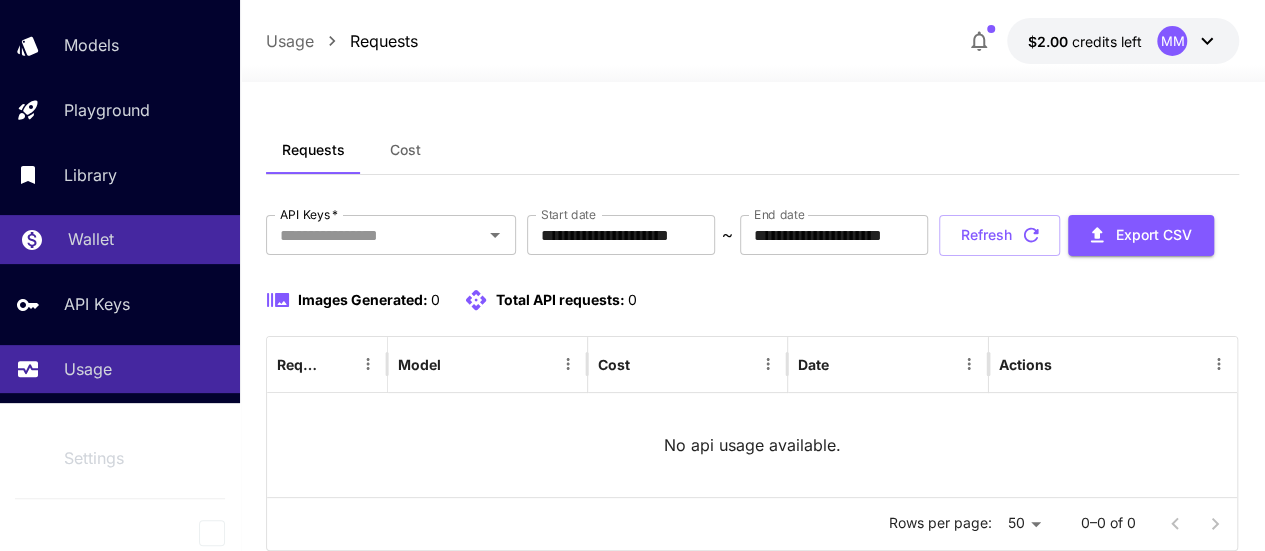 click on "Wallet" at bounding box center [146, 239] 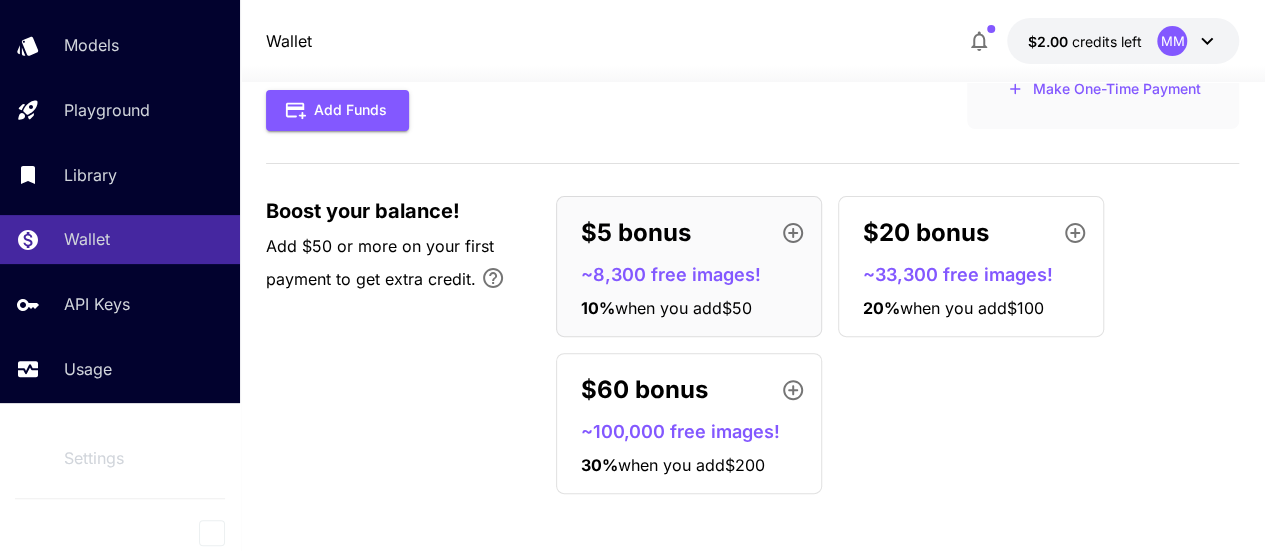 scroll, scrollTop: 0, scrollLeft: 0, axis: both 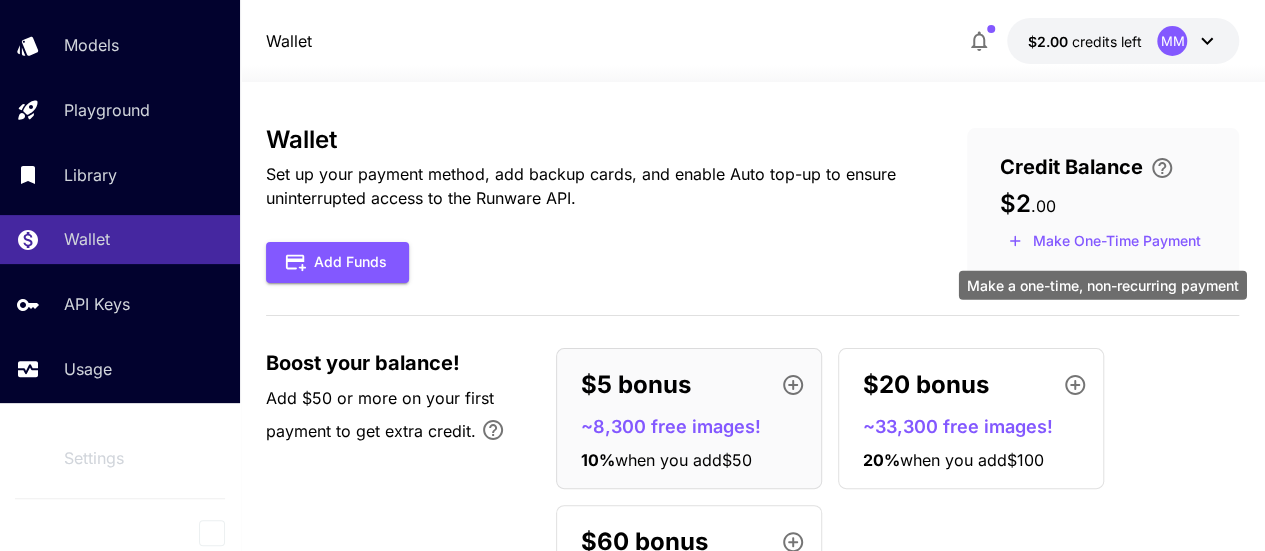 click on "Make One-Time Payment" at bounding box center [1104, 241] 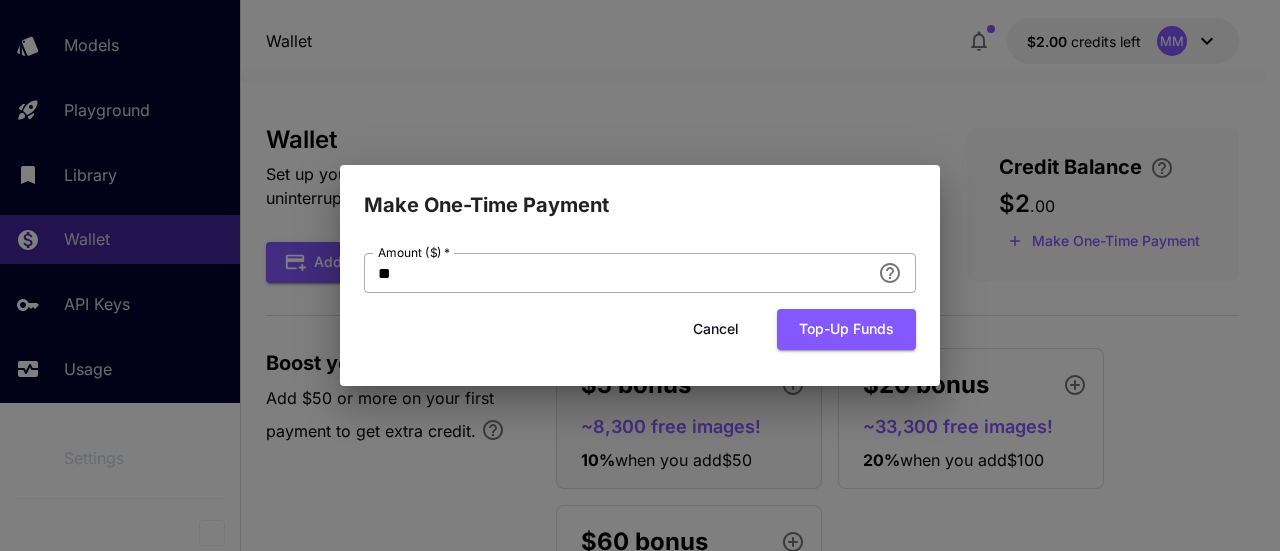 click on "**" at bounding box center (617, 273) 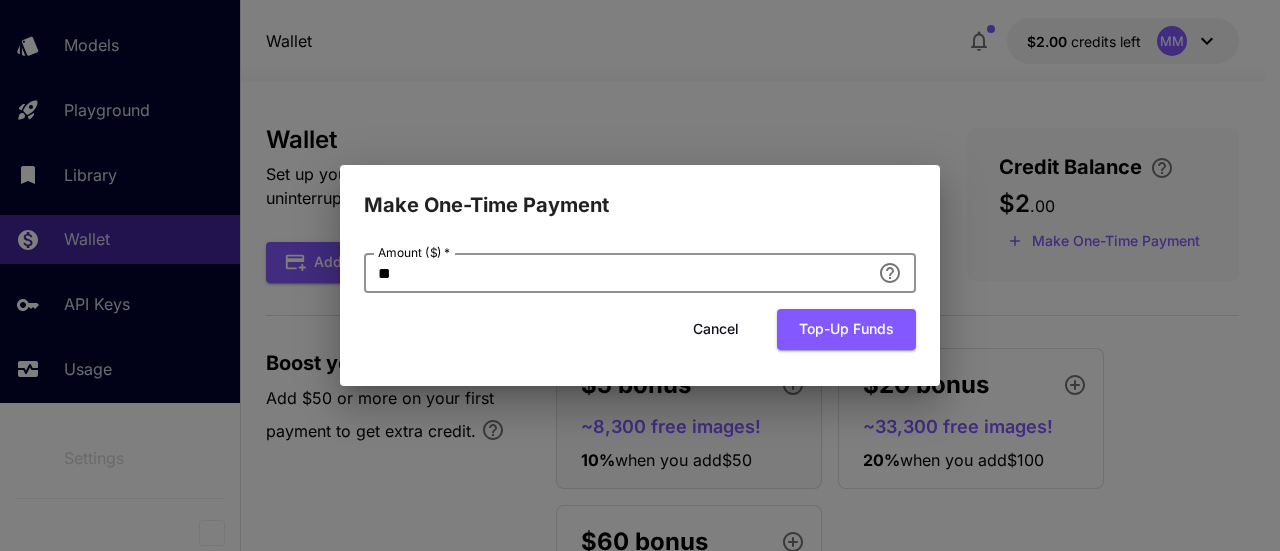 click on "**" at bounding box center [617, 273] 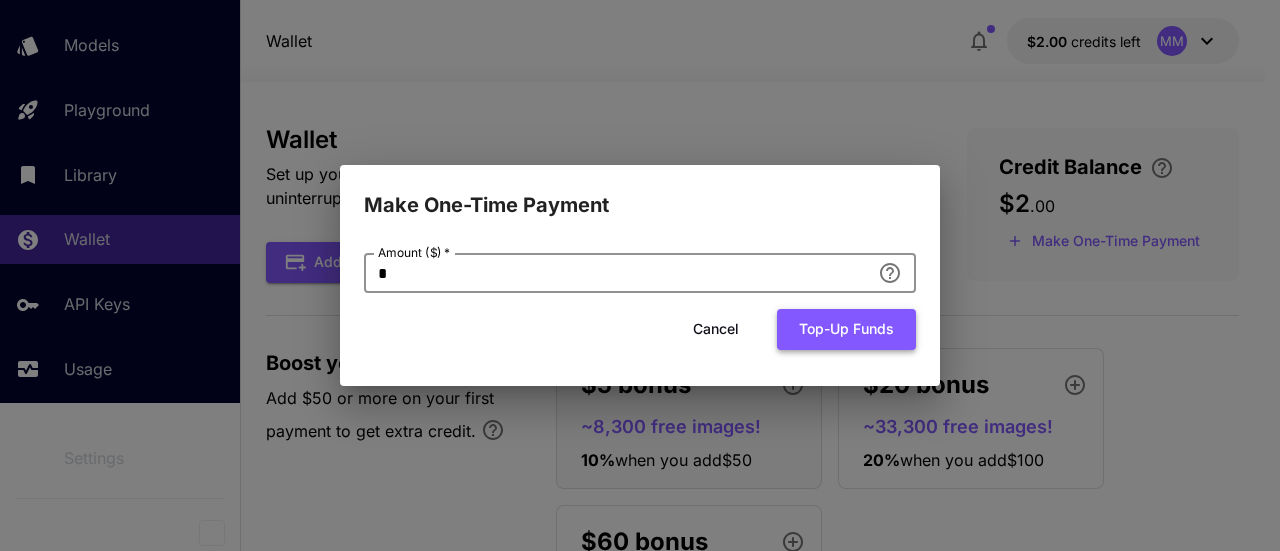 type on "*" 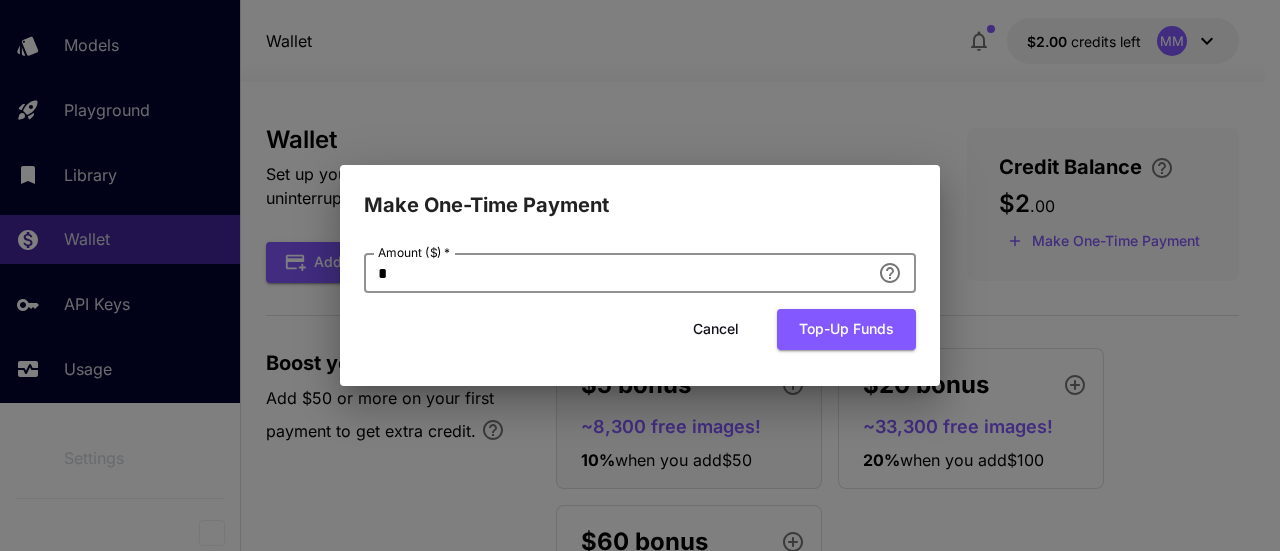 drag, startPoint x: 808, startPoint y: 331, endPoint x: 412, endPoint y: 32, distance: 496.20258 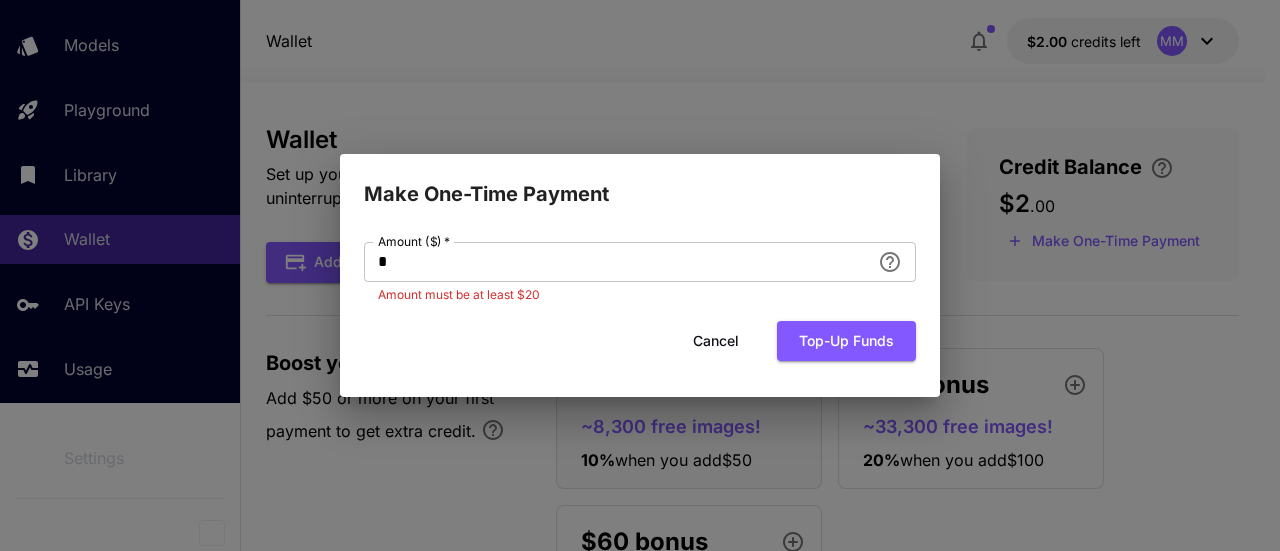 click on "Cancel" at bounding box center [716, 341] 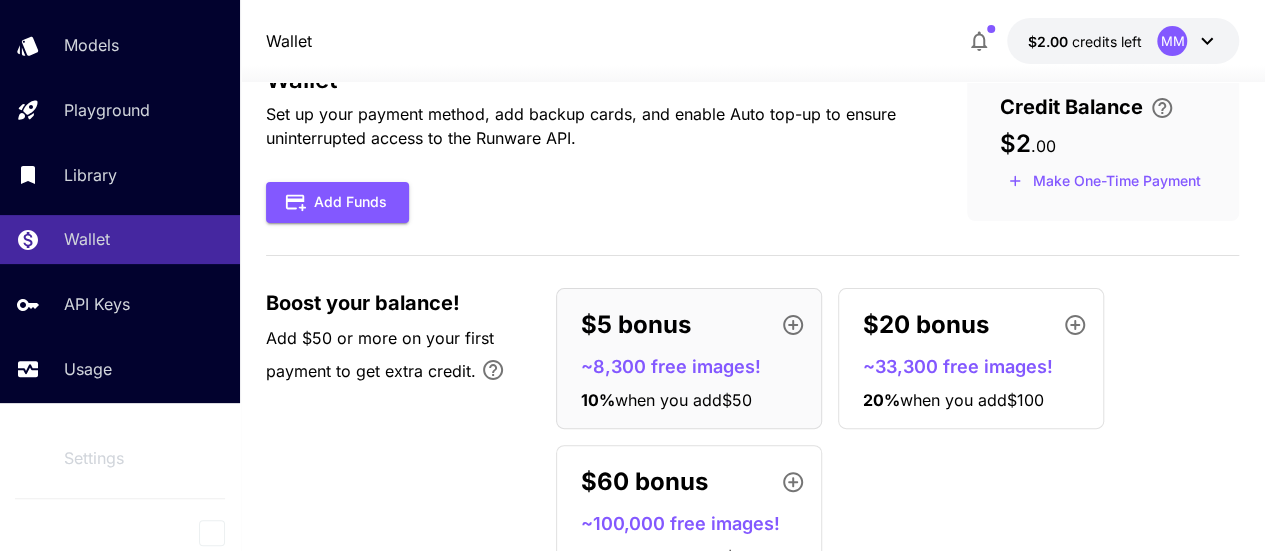 scroll, scrollTop: 0, scrollLeft: 0, axis: both 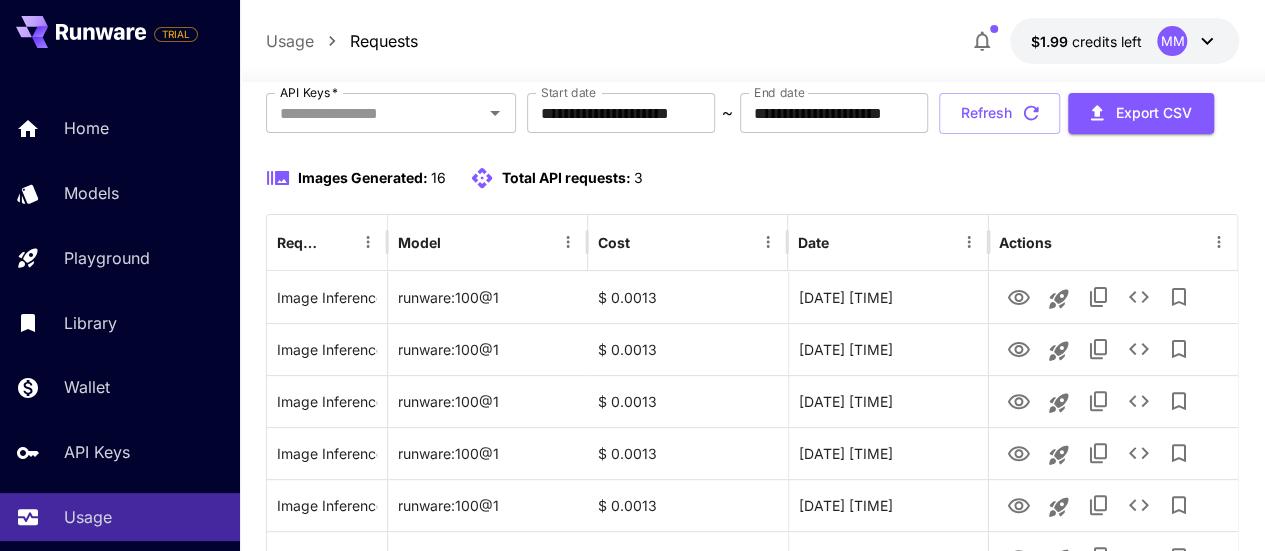 click on "$1.99 credits left MM" at bounding box center [1124, 41] 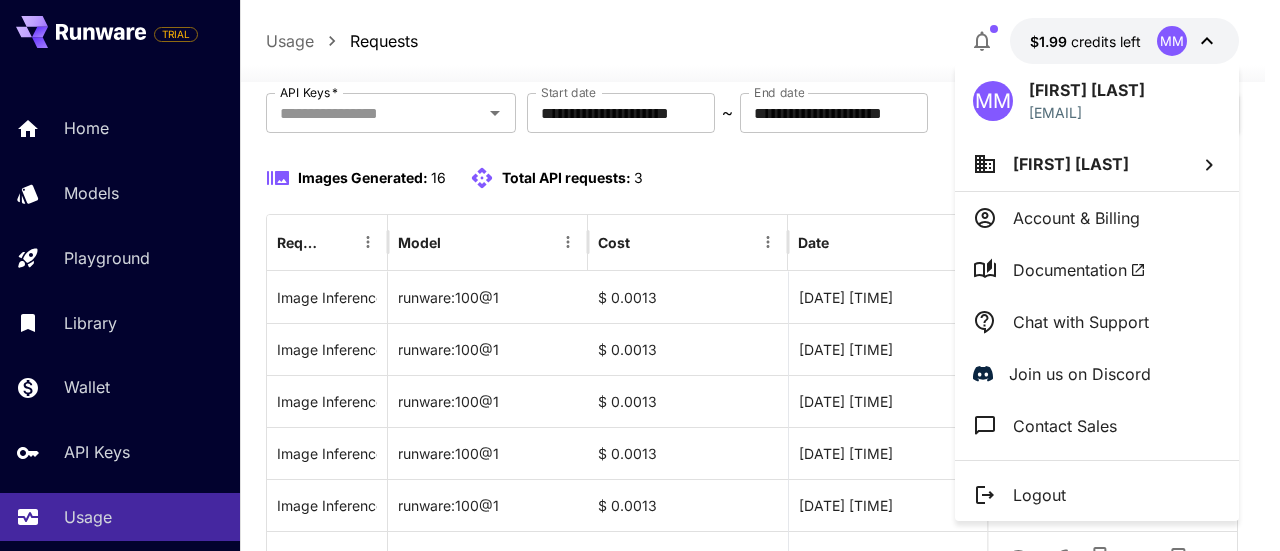 click at bounding box center (640, 275) 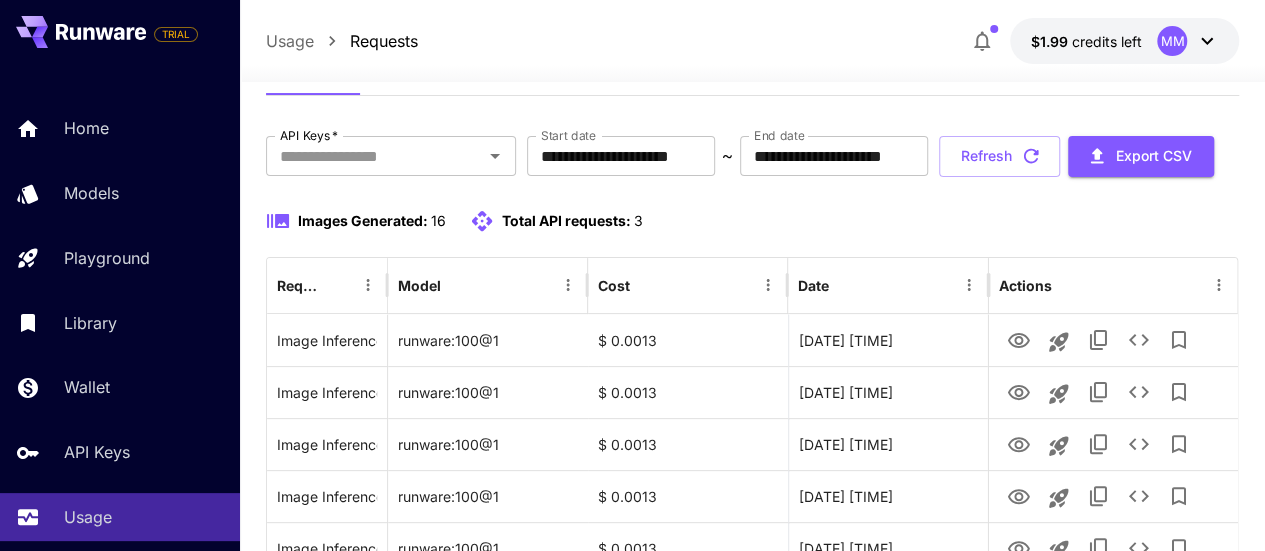 scroll, scrollTop: 300, scrollLeft: 0, axis: vertical 